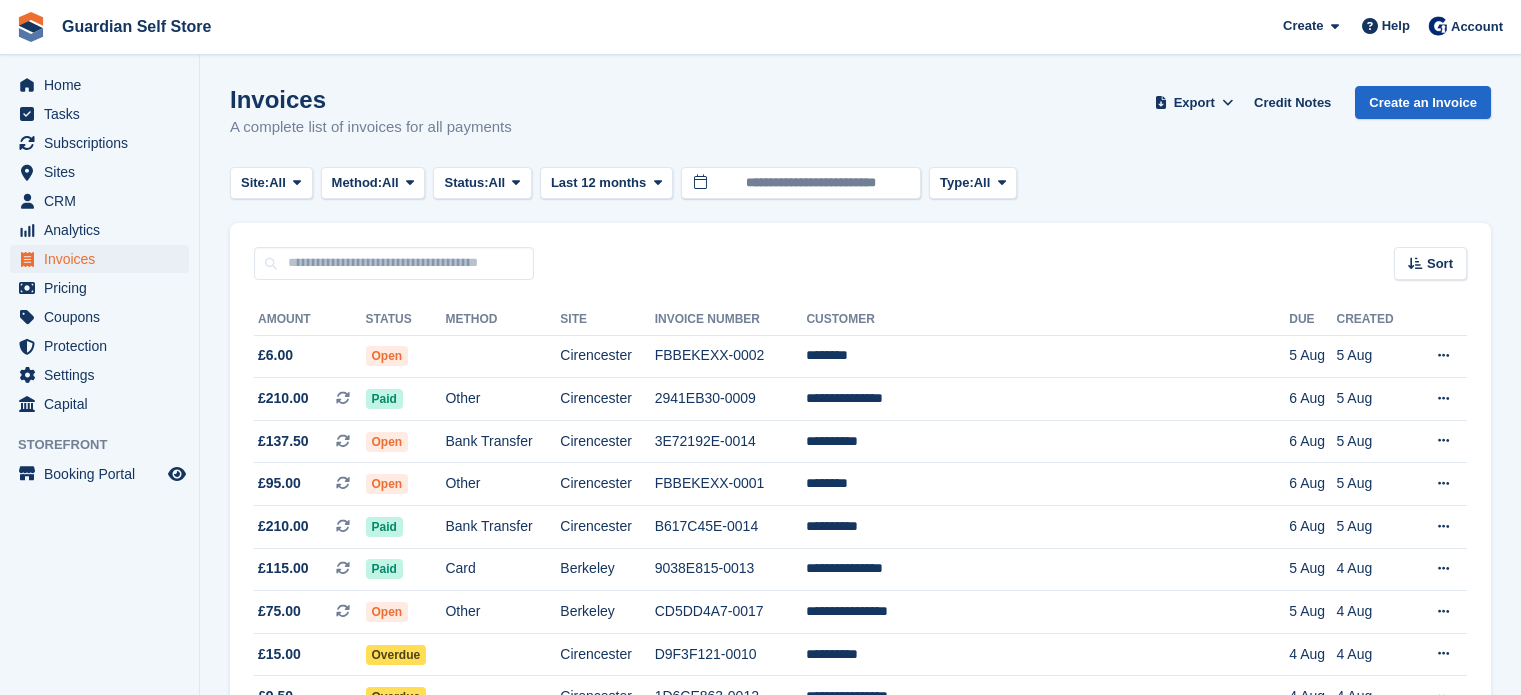 scroll, scrollTop: 0, scrollLeft: 0, axis: both 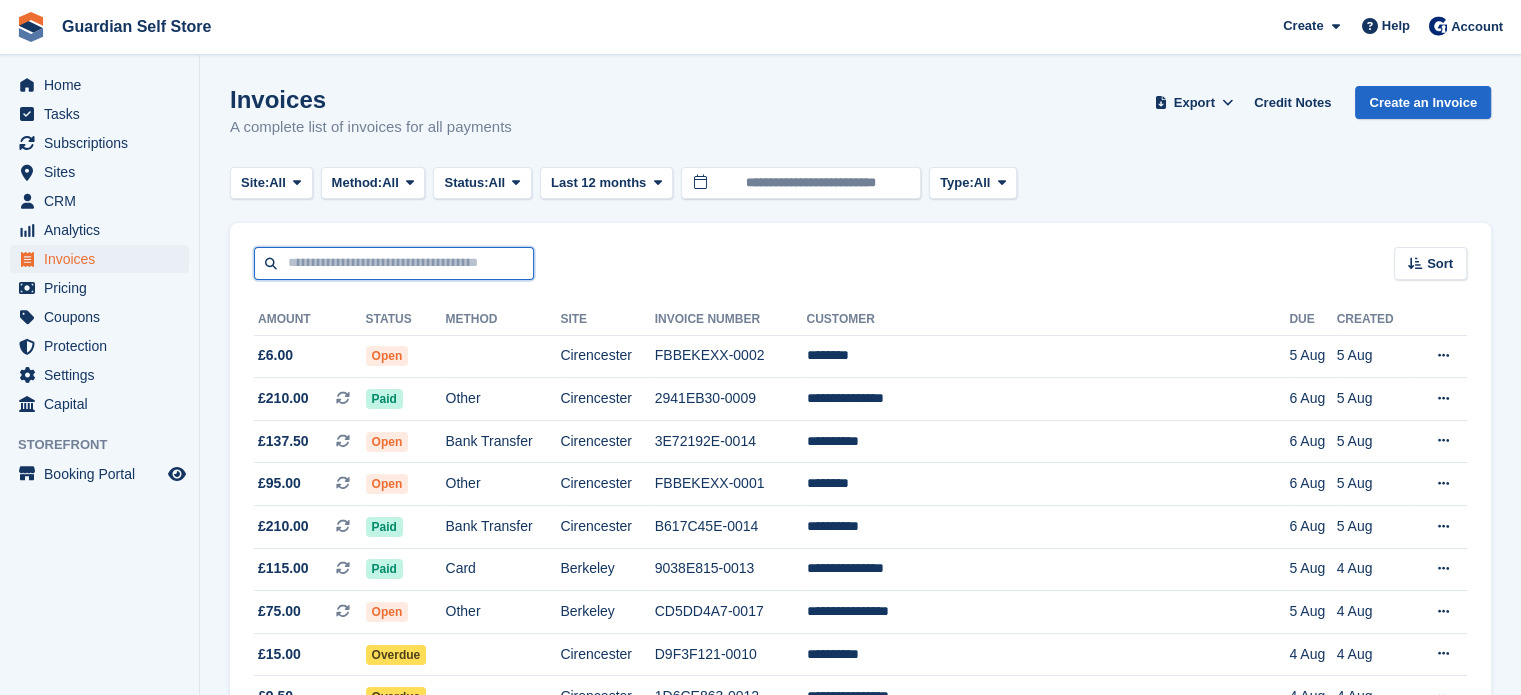 click at bounding box center (394, 263) 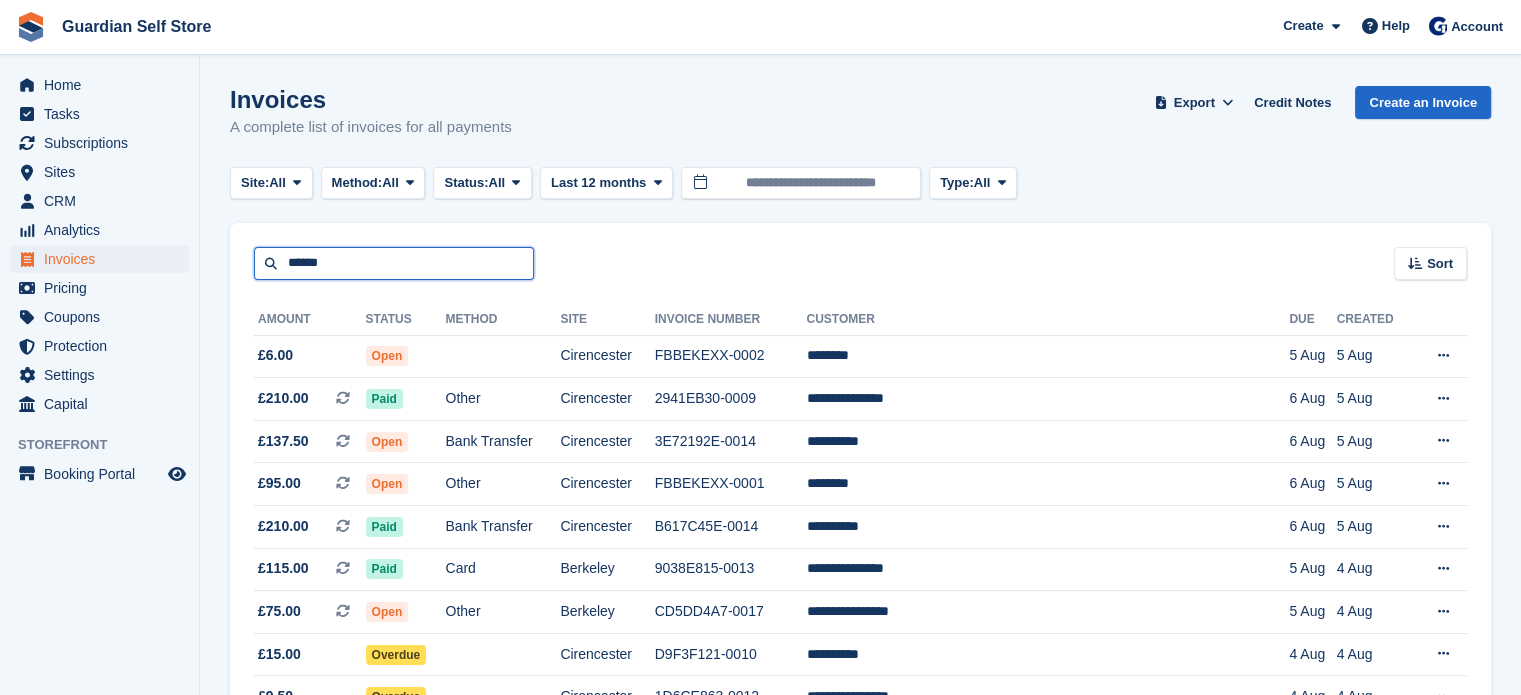 type on "******" 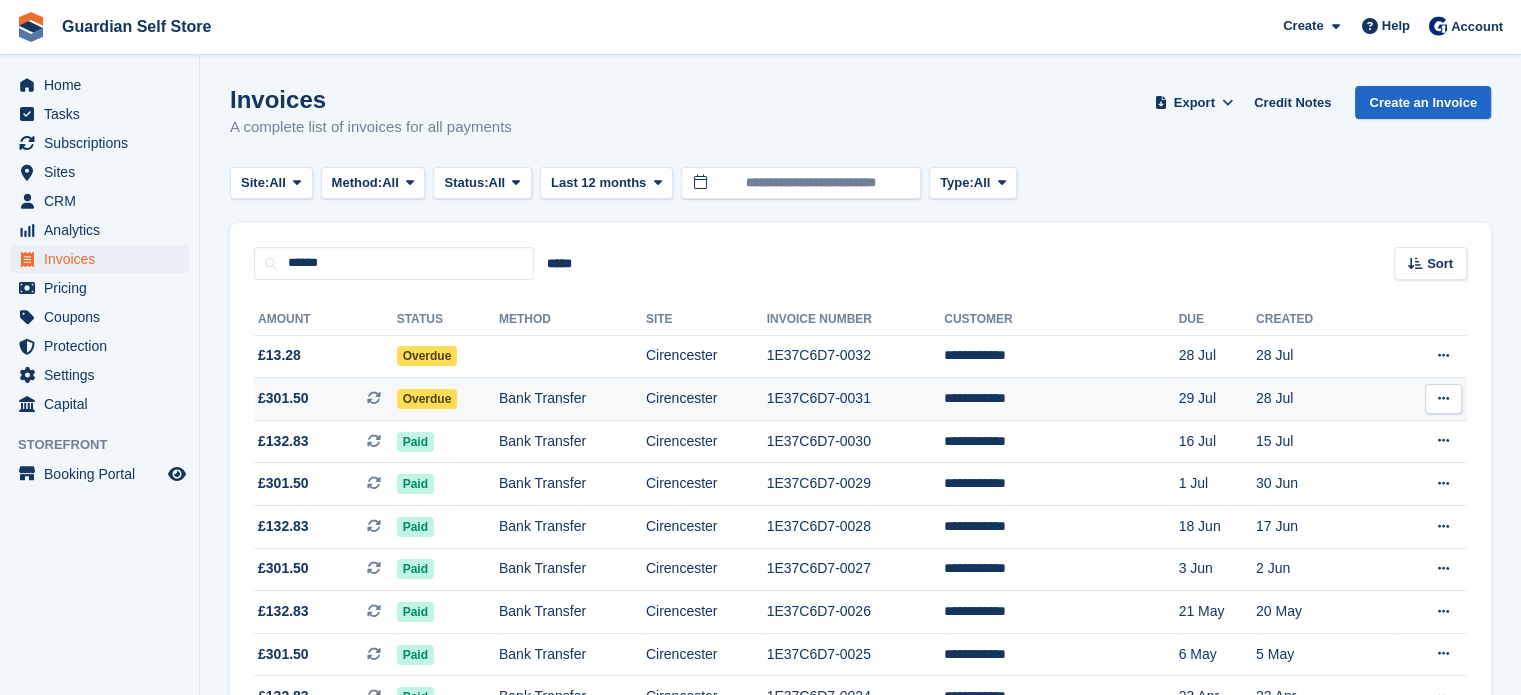 click on "£301.50
This is a recurring subscription invoice." at bounding box center (325, 399) 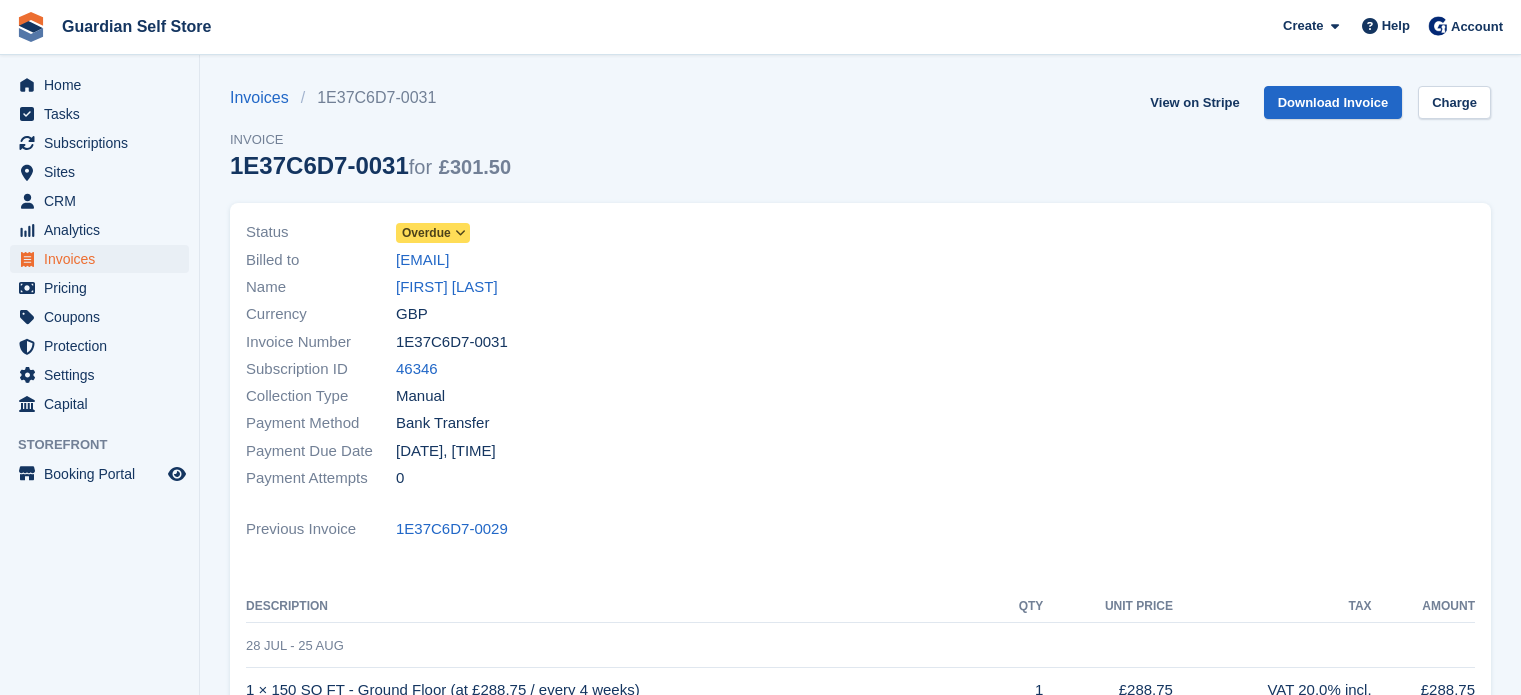 scroll, scrollTop: 0, scrollLeft: 0, axis: both 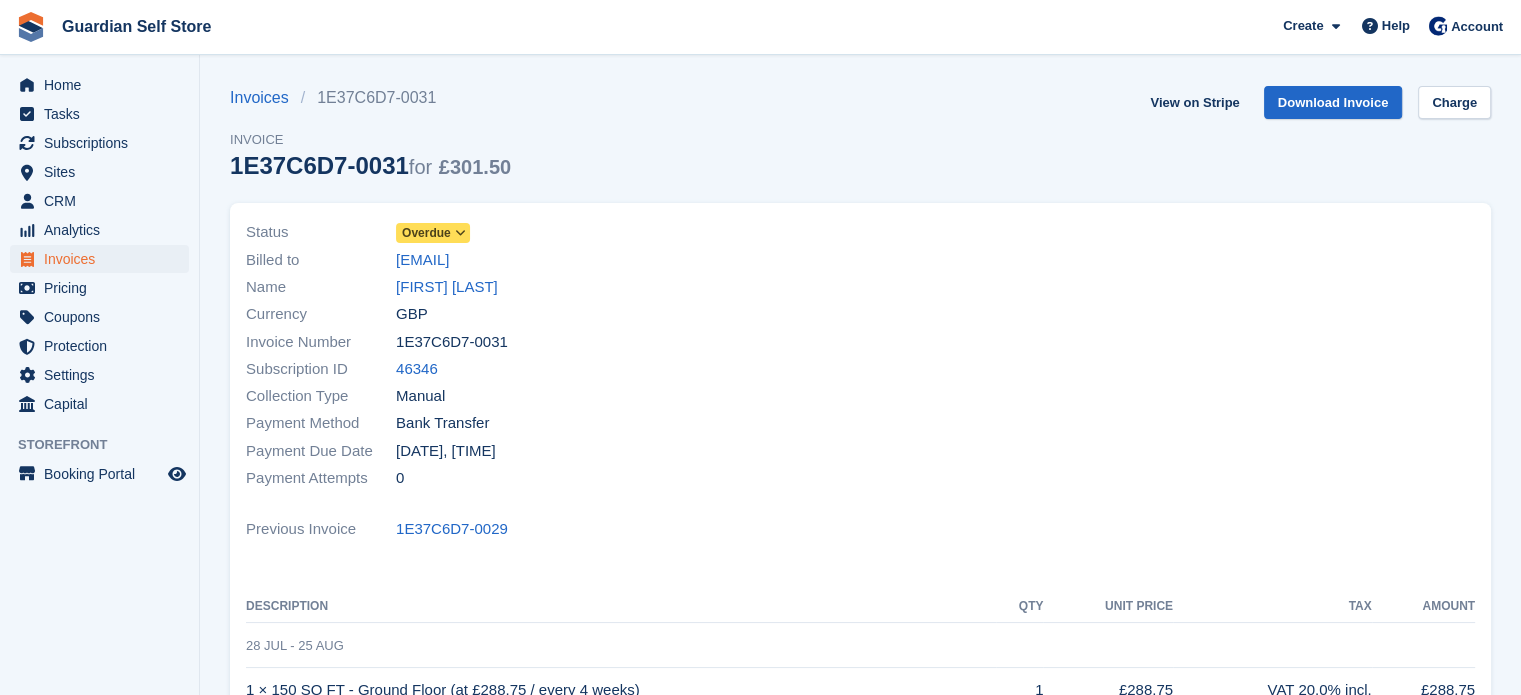 click on "Overdue" at bounding box center [426, 233] 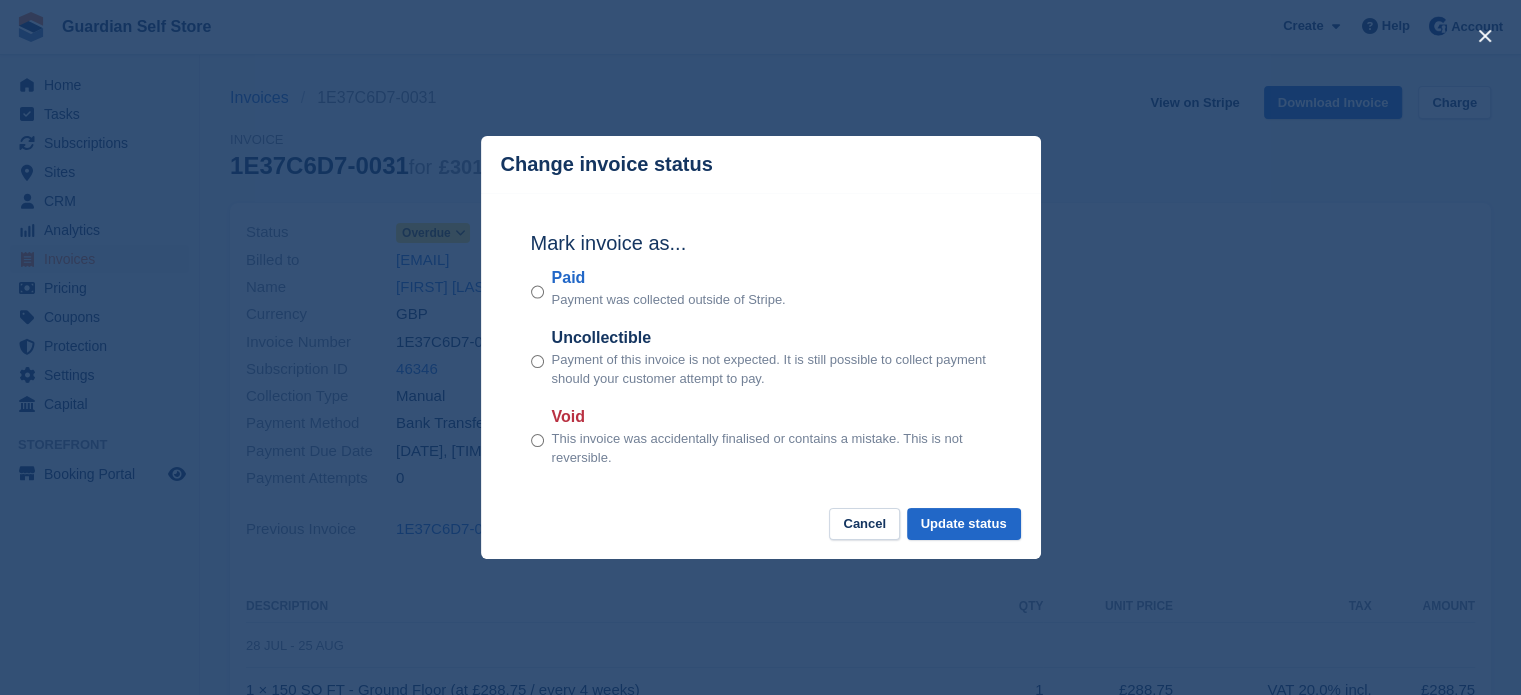 click on "Paid" at bounding box center [669, 278] 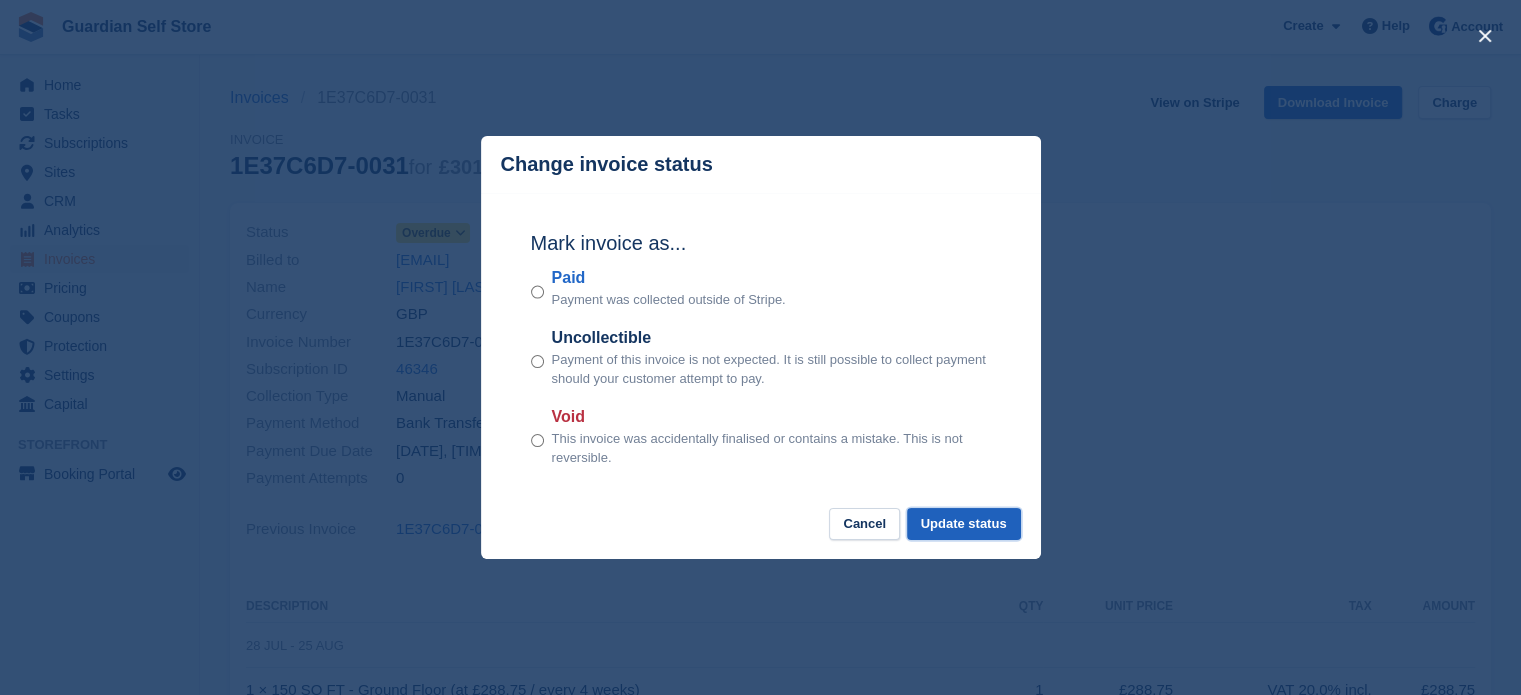 click on "Update status" at bounding box center [964, 524] 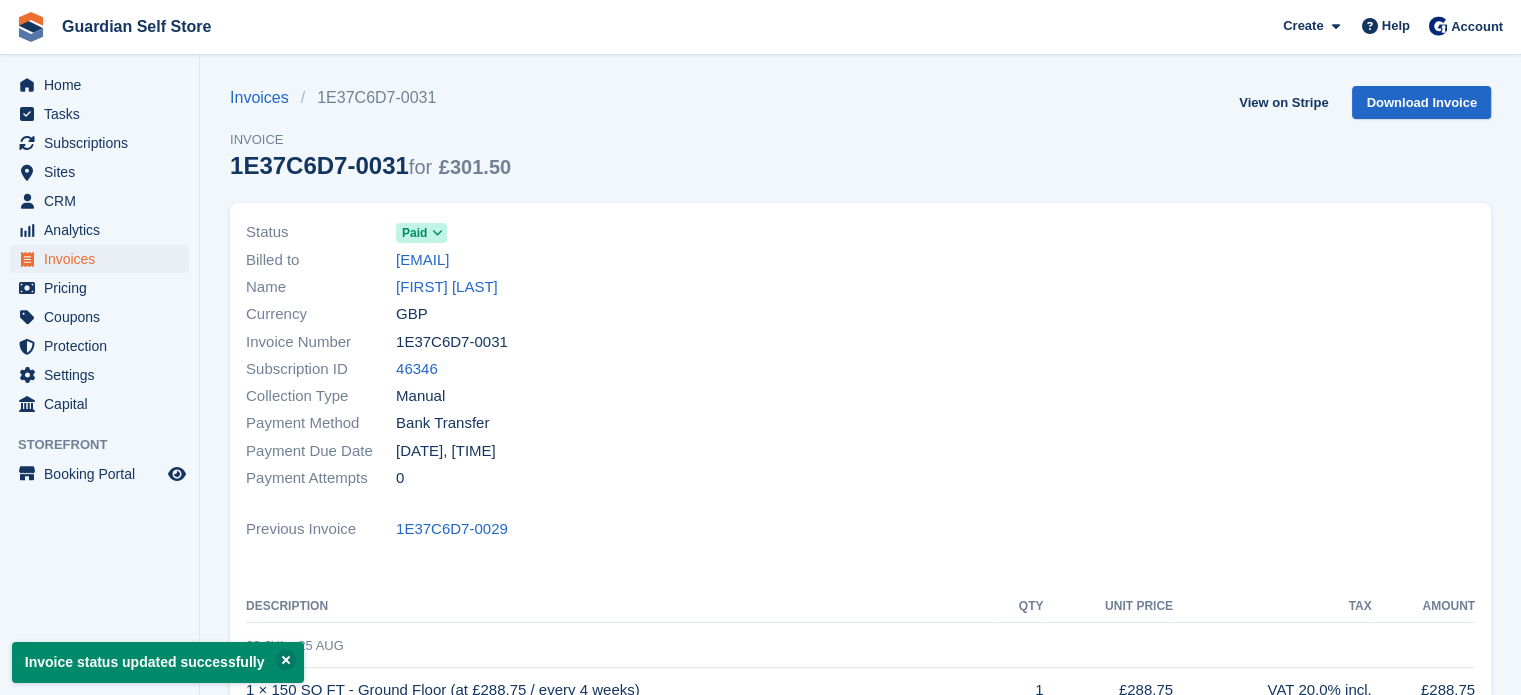 click on "Invoices
1E37C6D7-0031
Invoice
1E37C6D7-0031  for   £301.50
View on Stripe
Download Invoice" at bounding box center [860, 144] 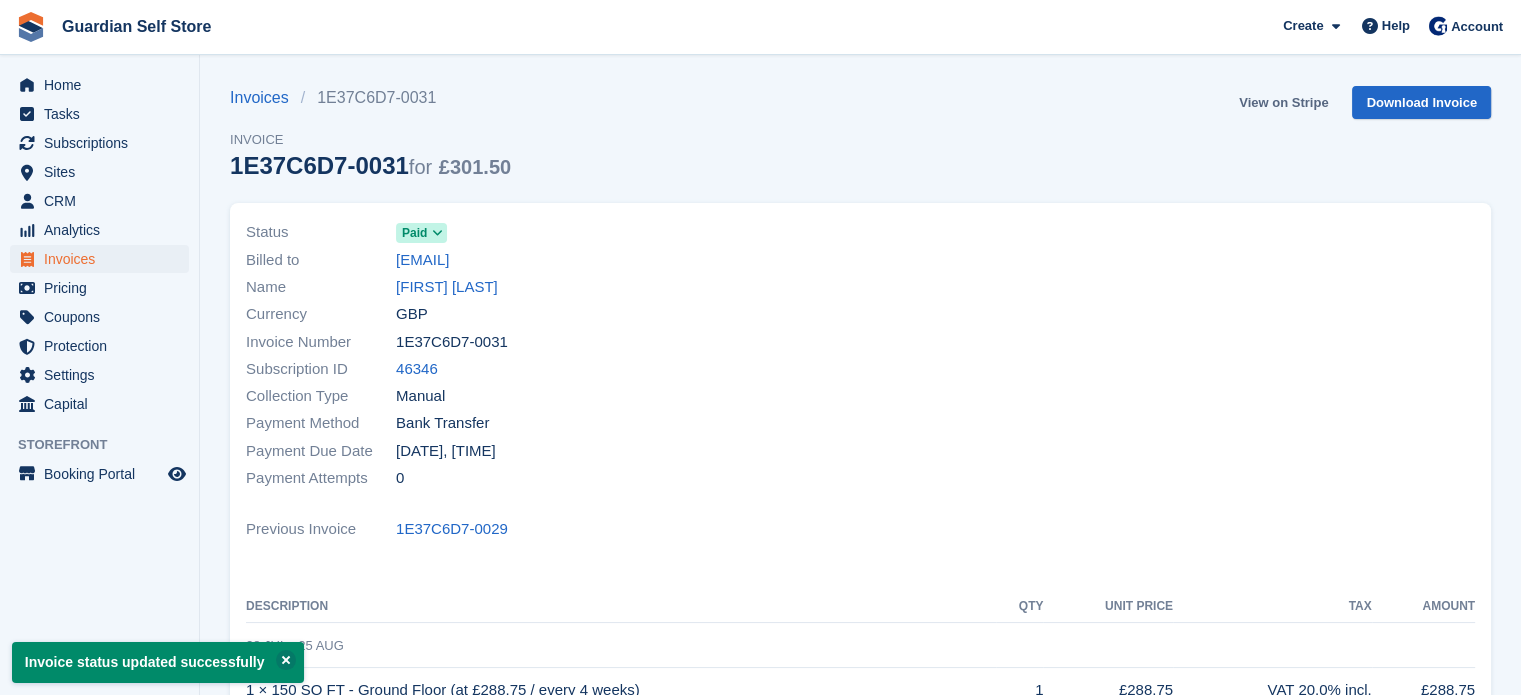click on "View on Stripe" at bounding box center (1283, 102) 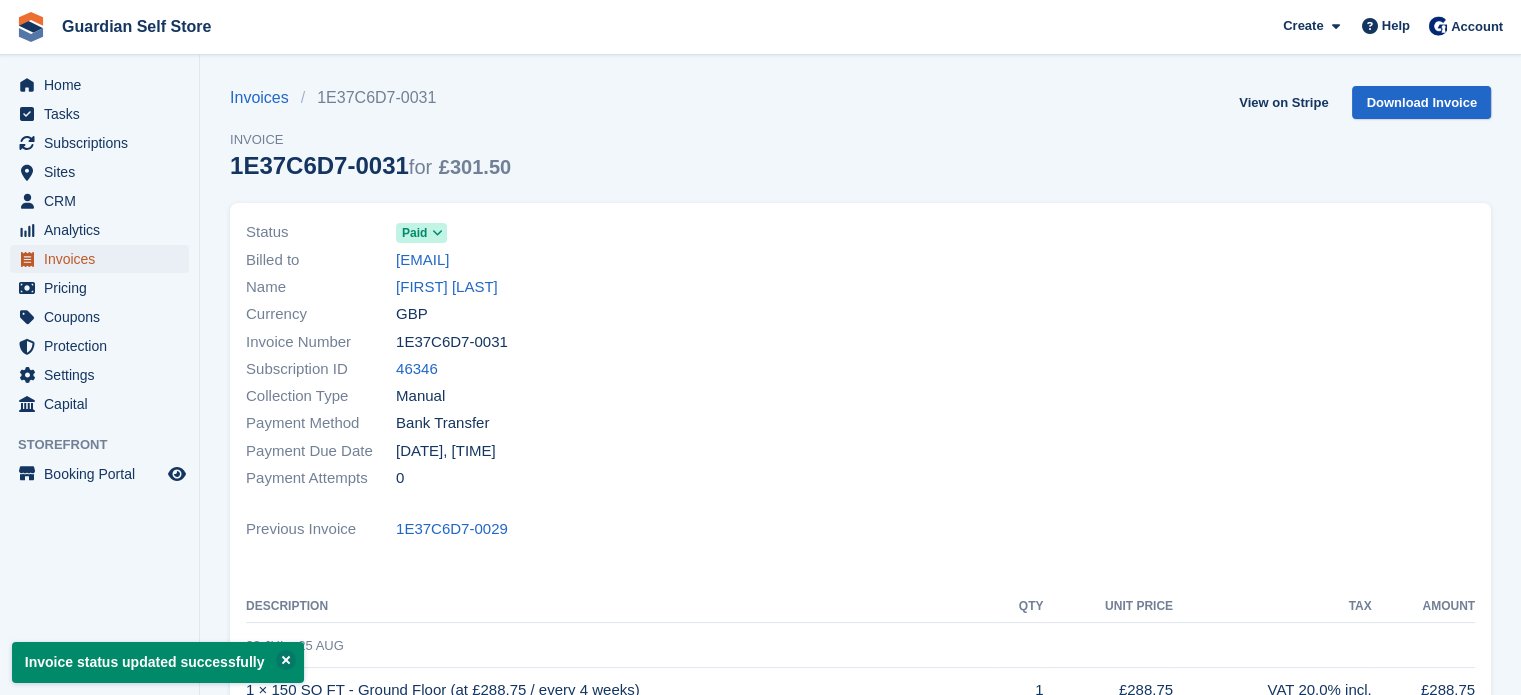 click on "Invoices" at bounding box center (104, 259) 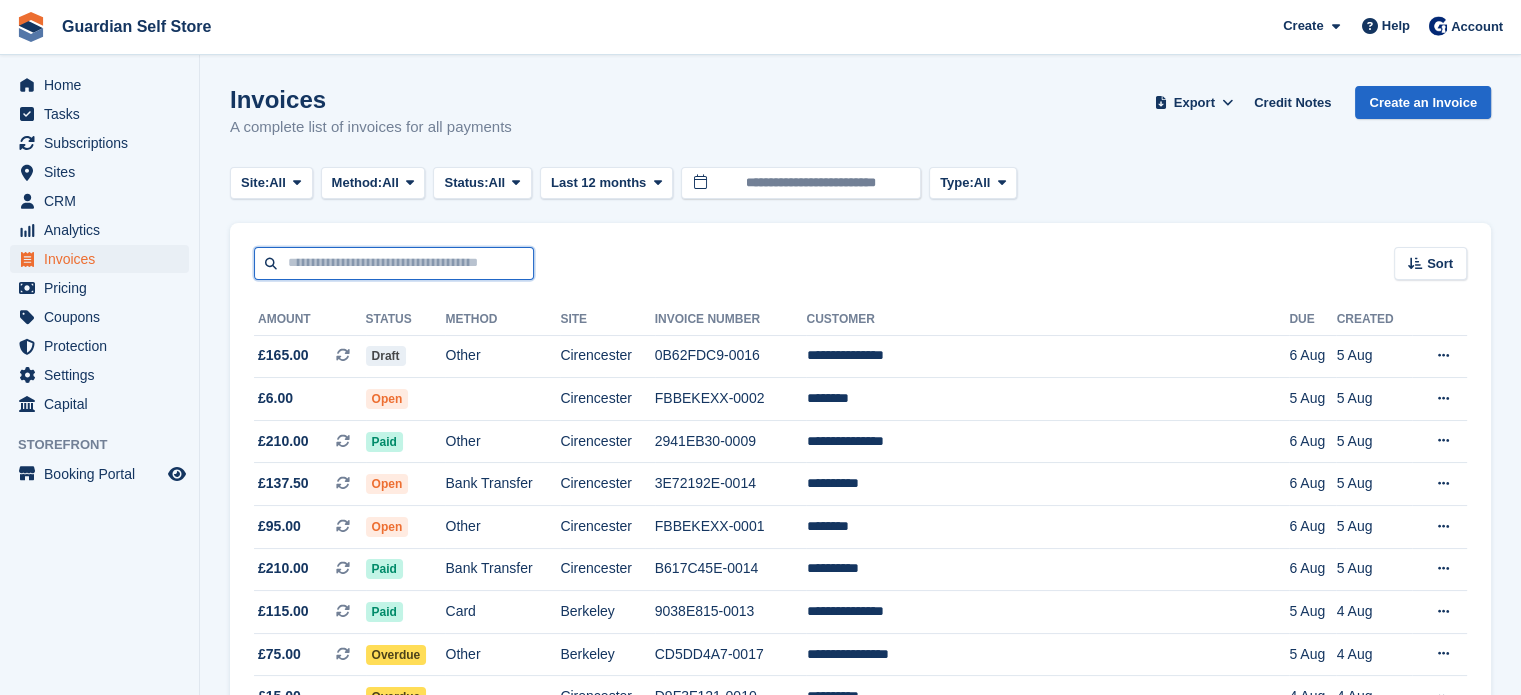 click at bounding box center [394, 263] 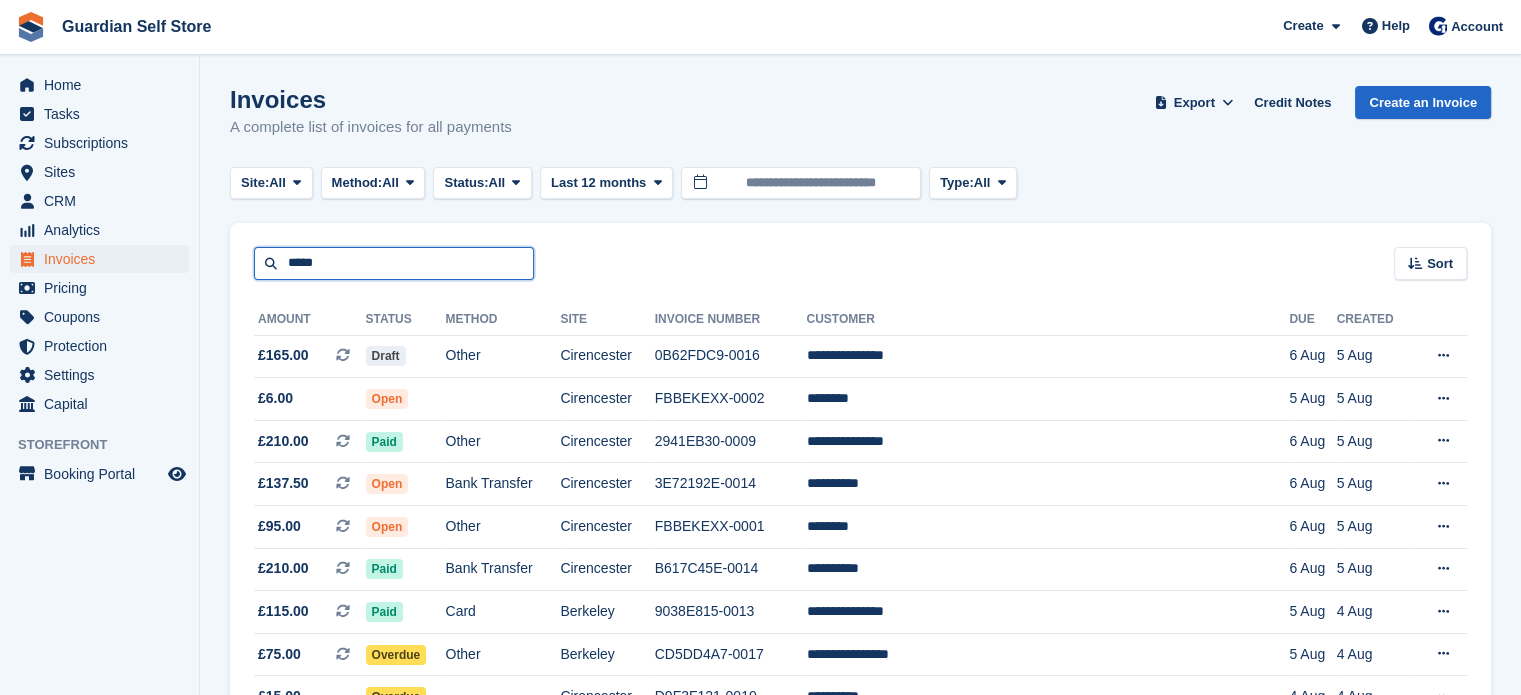 type on "*****" 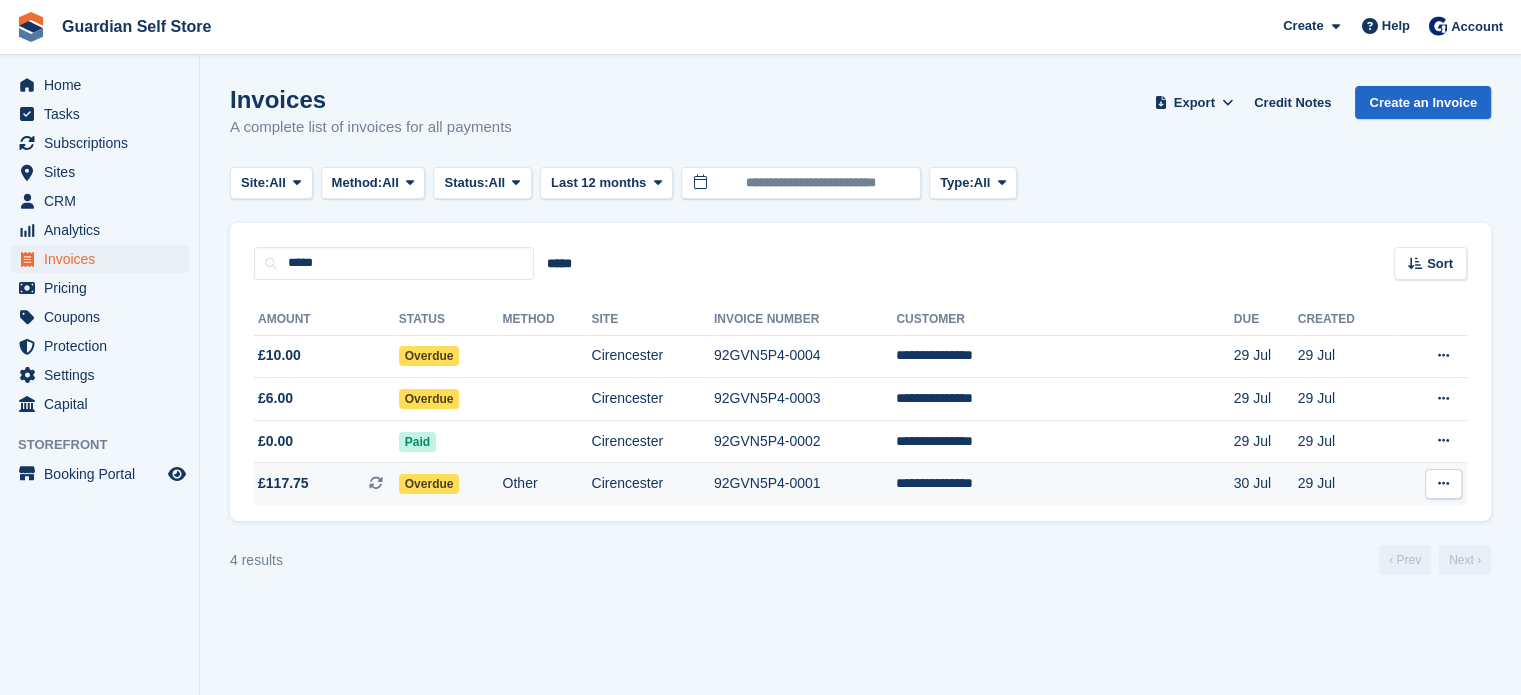 click on "£117.75
This is a recurring subscription invoice." at bounding box center (326, 483) 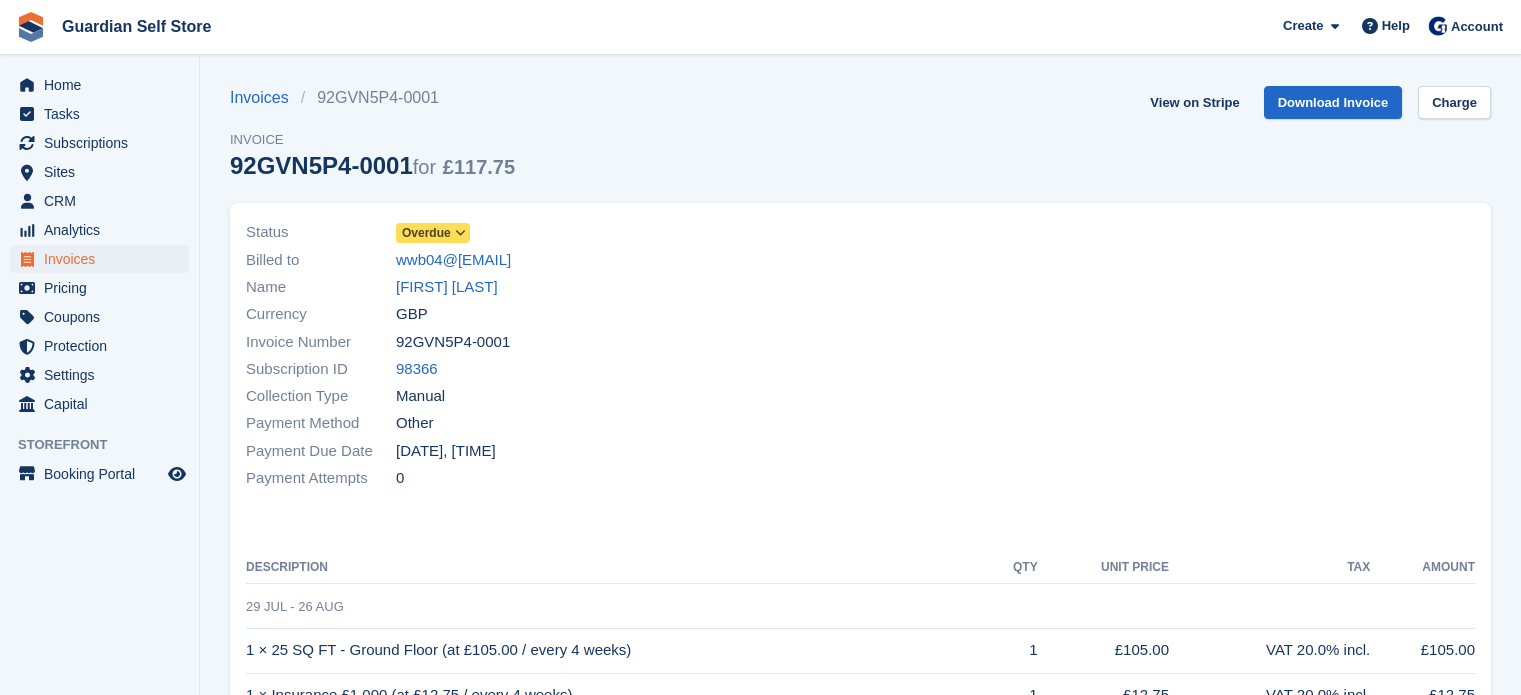 scroll, scrollTop: 0, scrollLeft: 0, axis: both 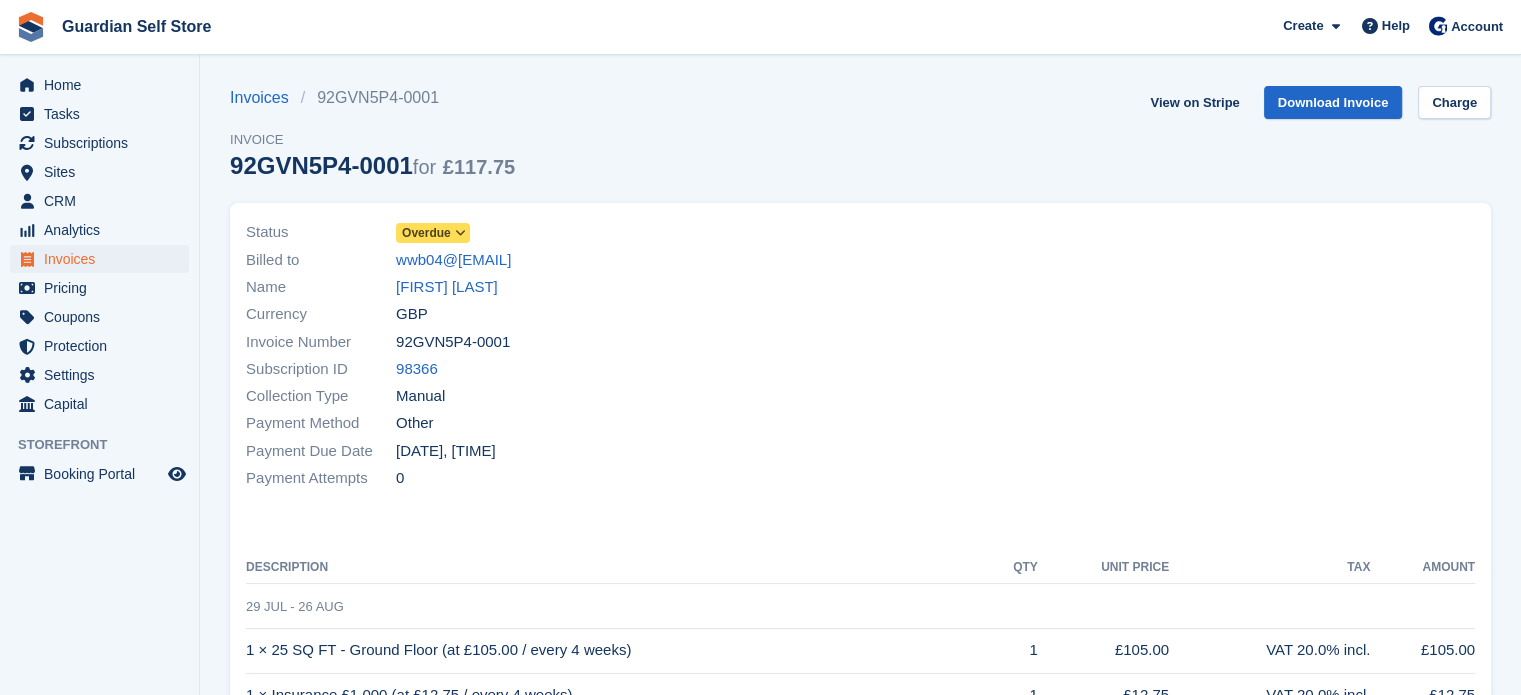 click at bounding box center [461, 233] 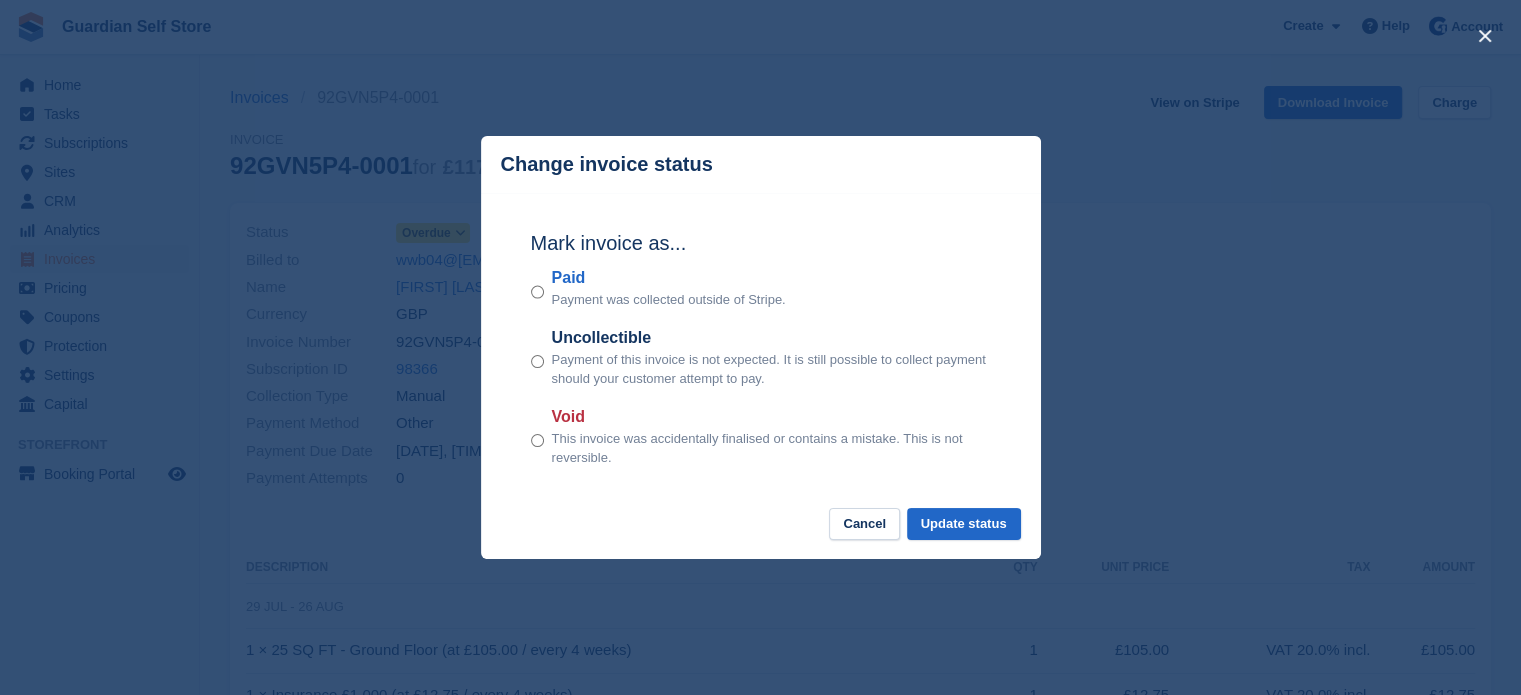 click on "Paid" at bounding box center (669, 278) 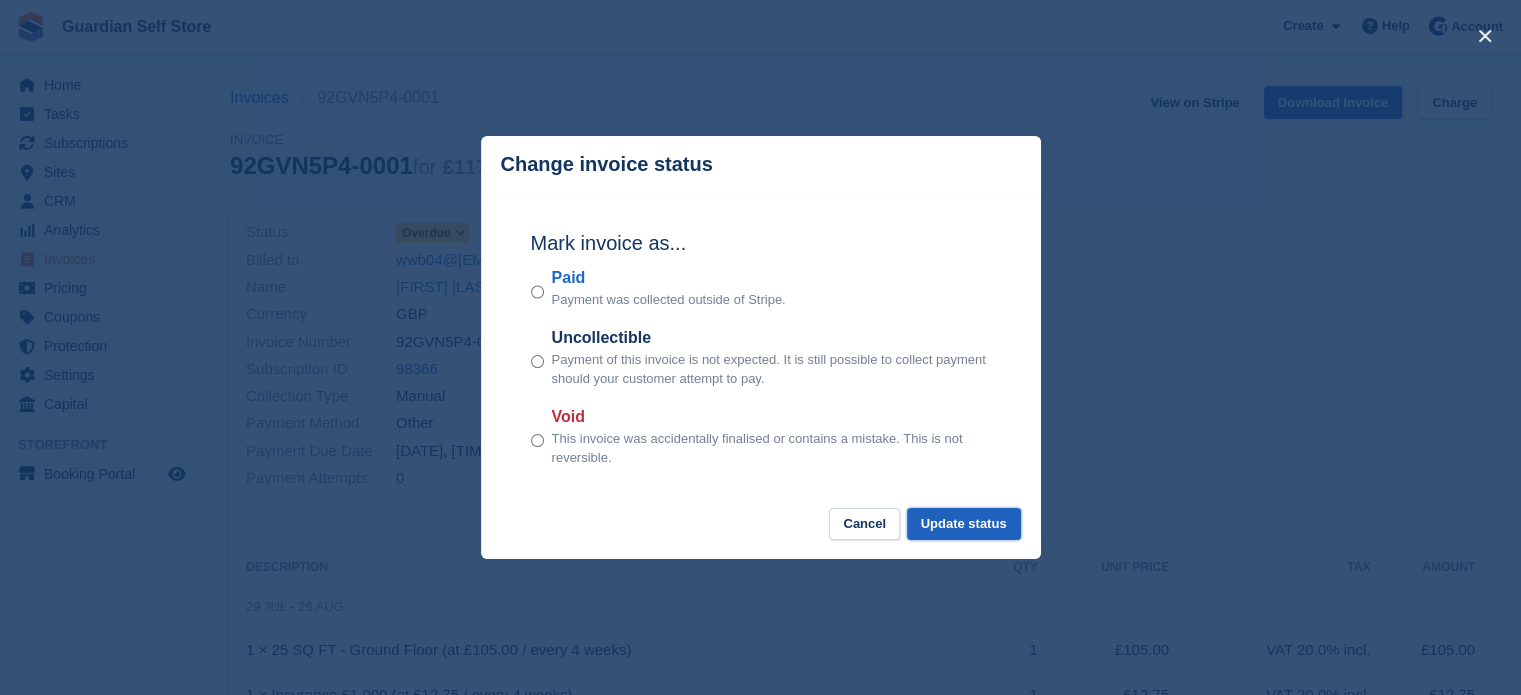 click on "Update status" at bounding box center (964, 524) 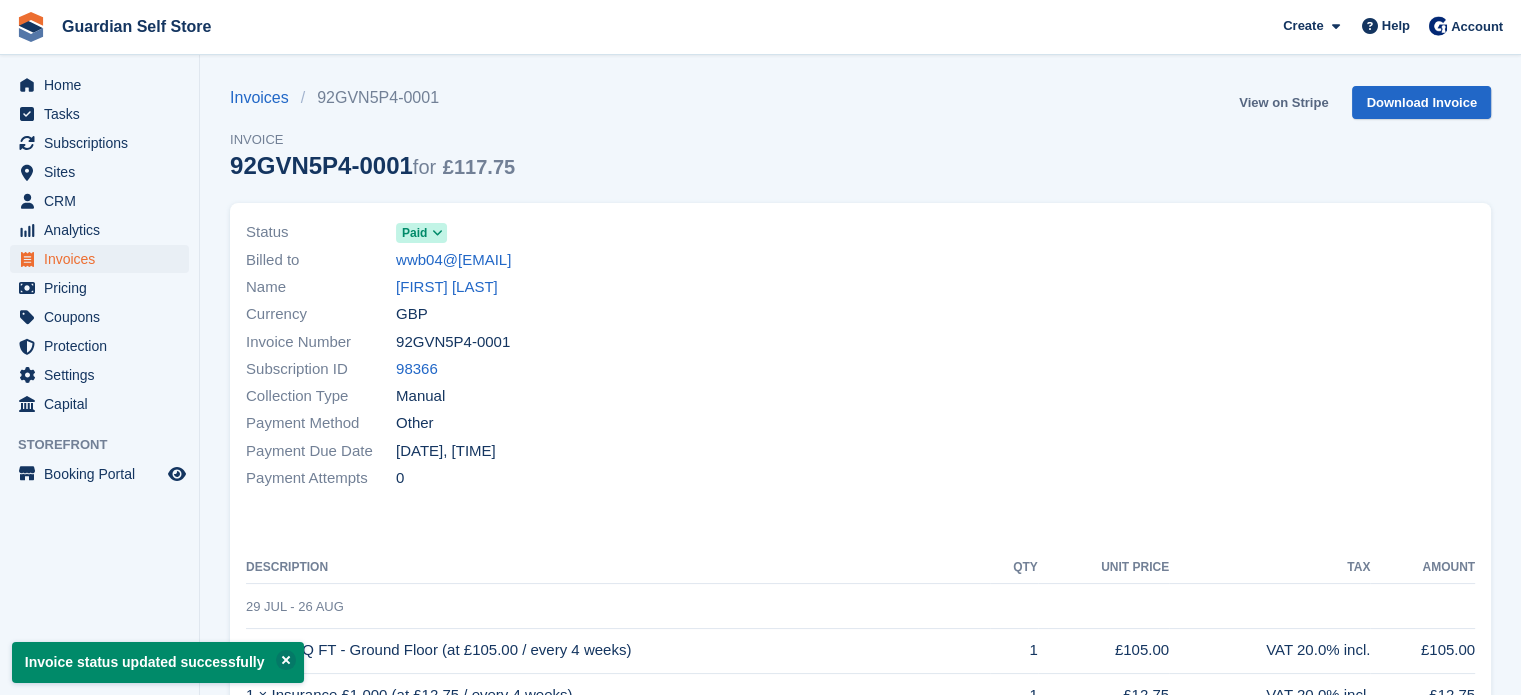 click on "View on Stripe" at bounding box center (1283, 102) 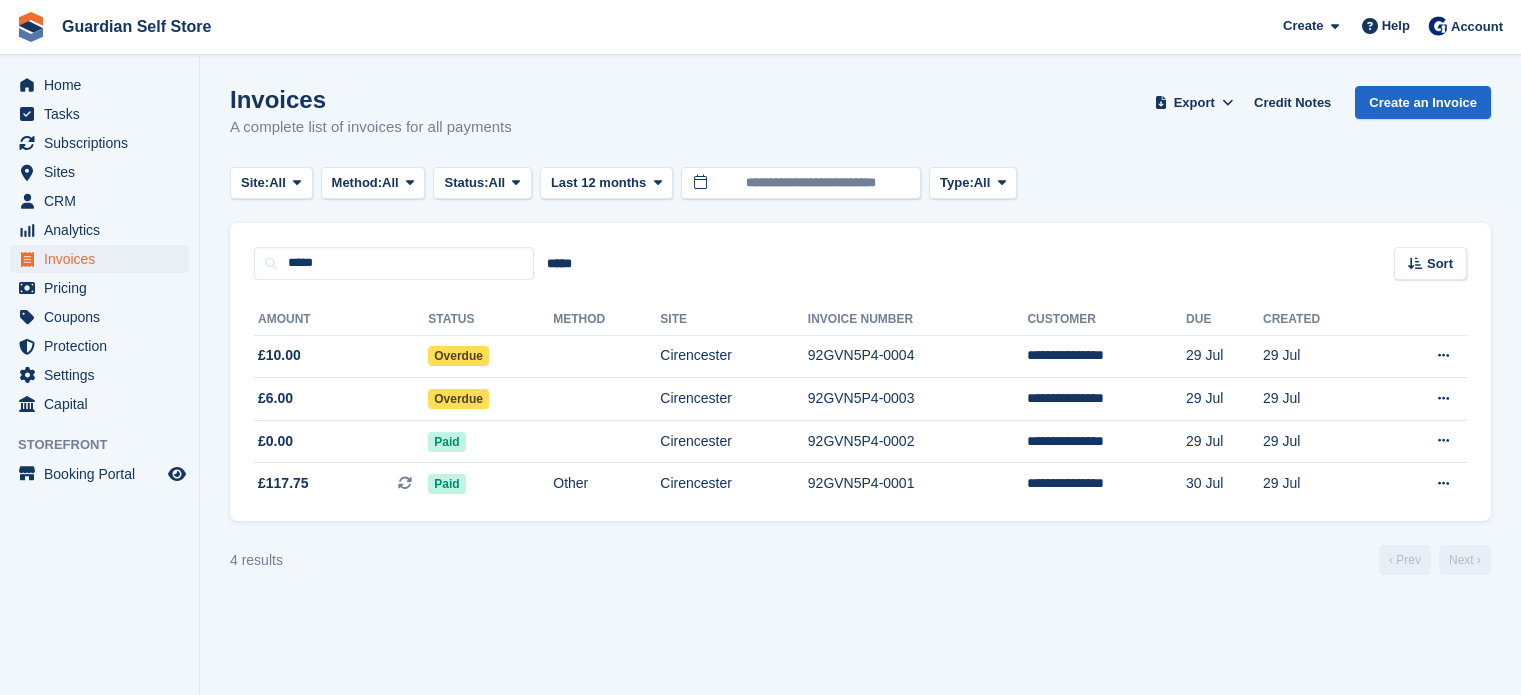 scroll, scrollTop: 0, scrollLeft: 0, axis: both 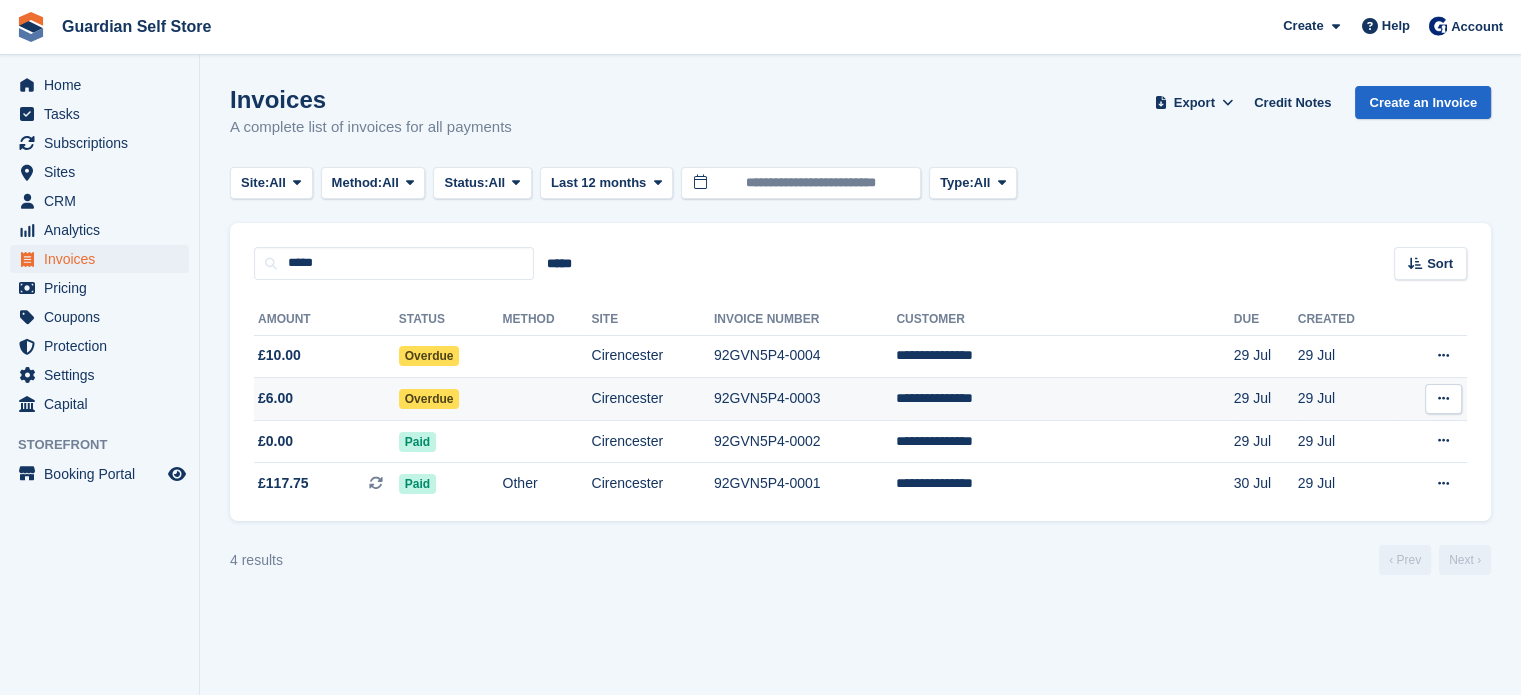 click on "£6.00" at bounding box center (326, 398) 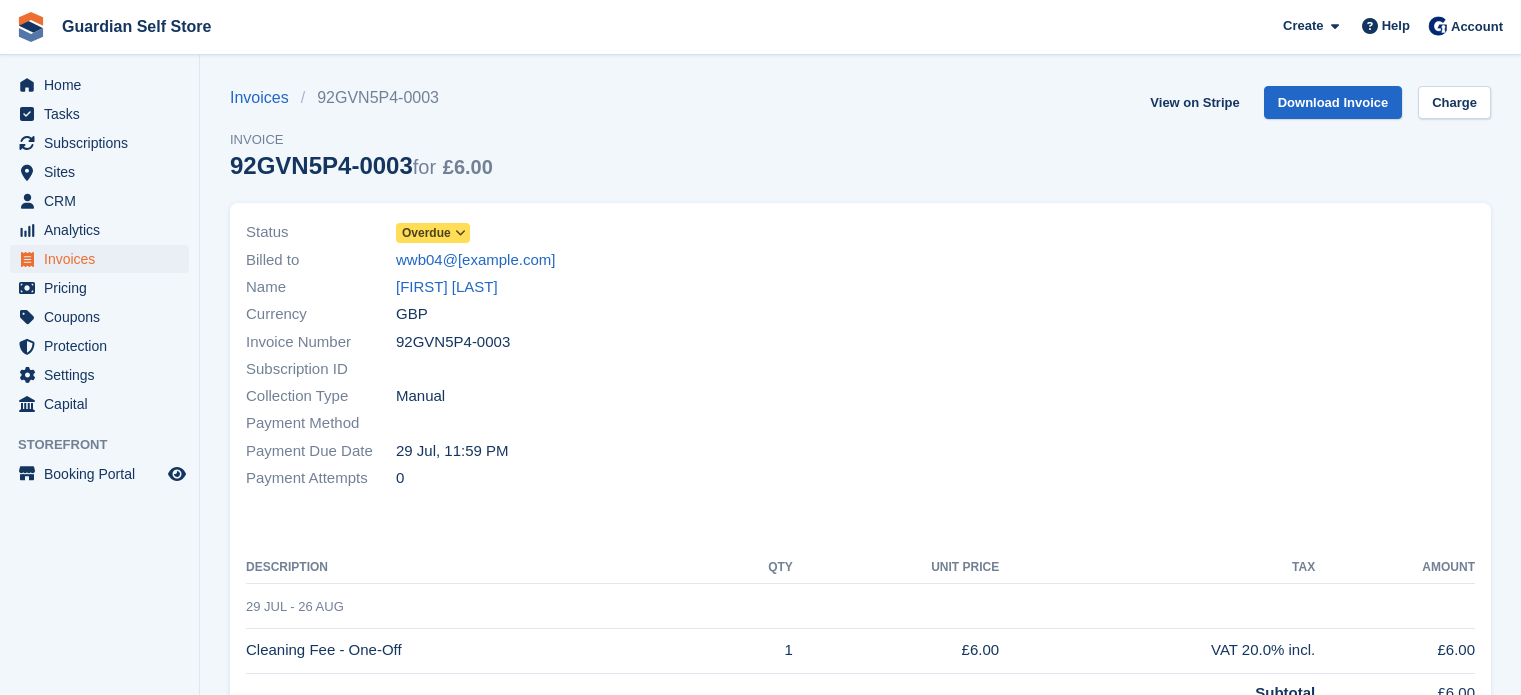 scroll, scrollTop: 0, scrollLeft: 0, axis: both 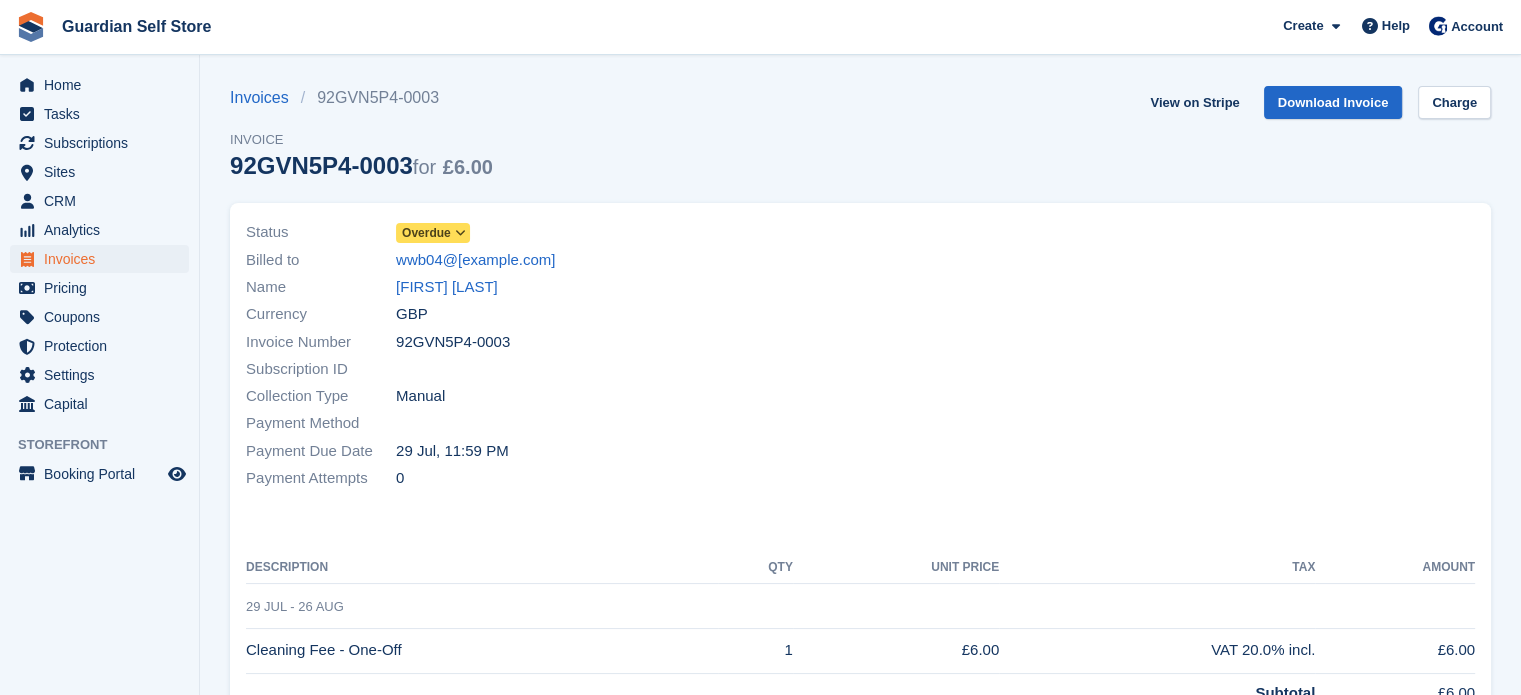 click on "Overdue" at bounding box center (426, 233) 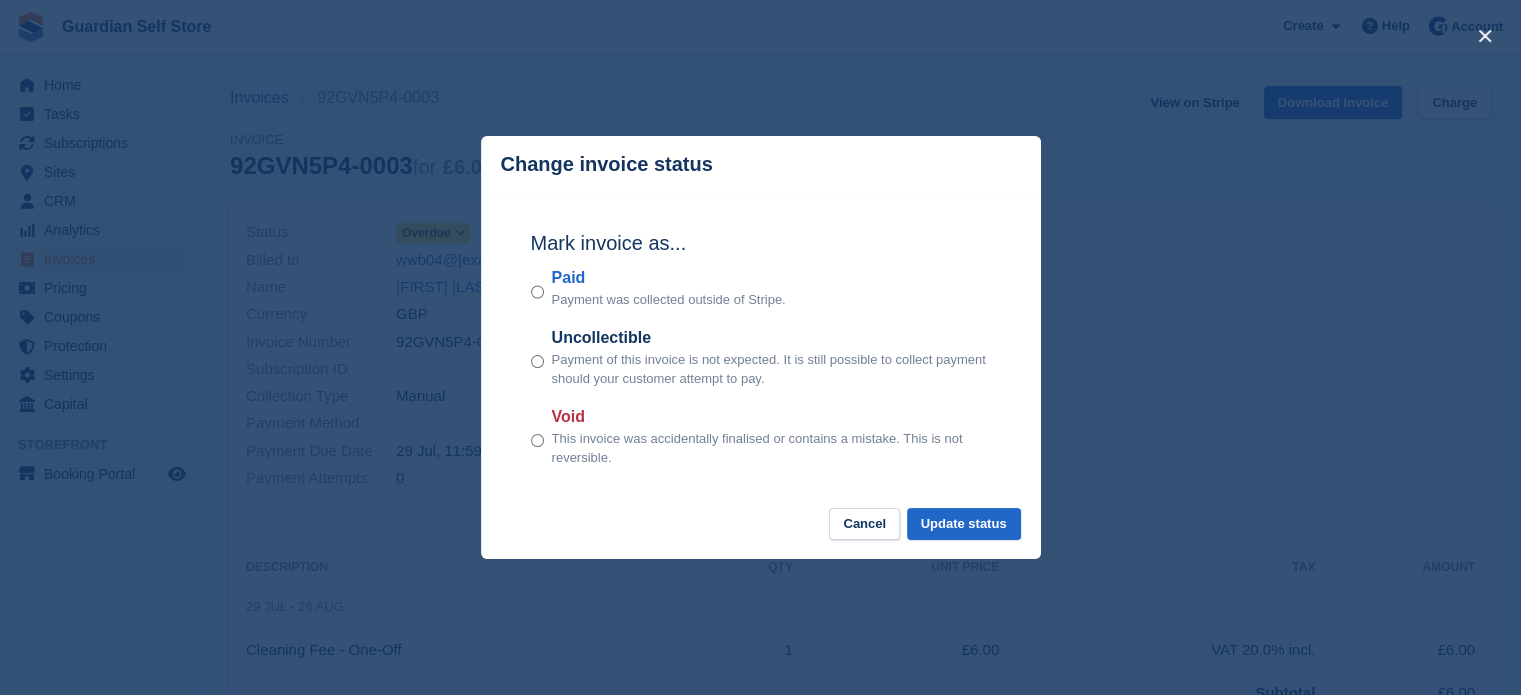click on "Paid
Payment was collected outside of Stripe." at bounding box center (761, 288) 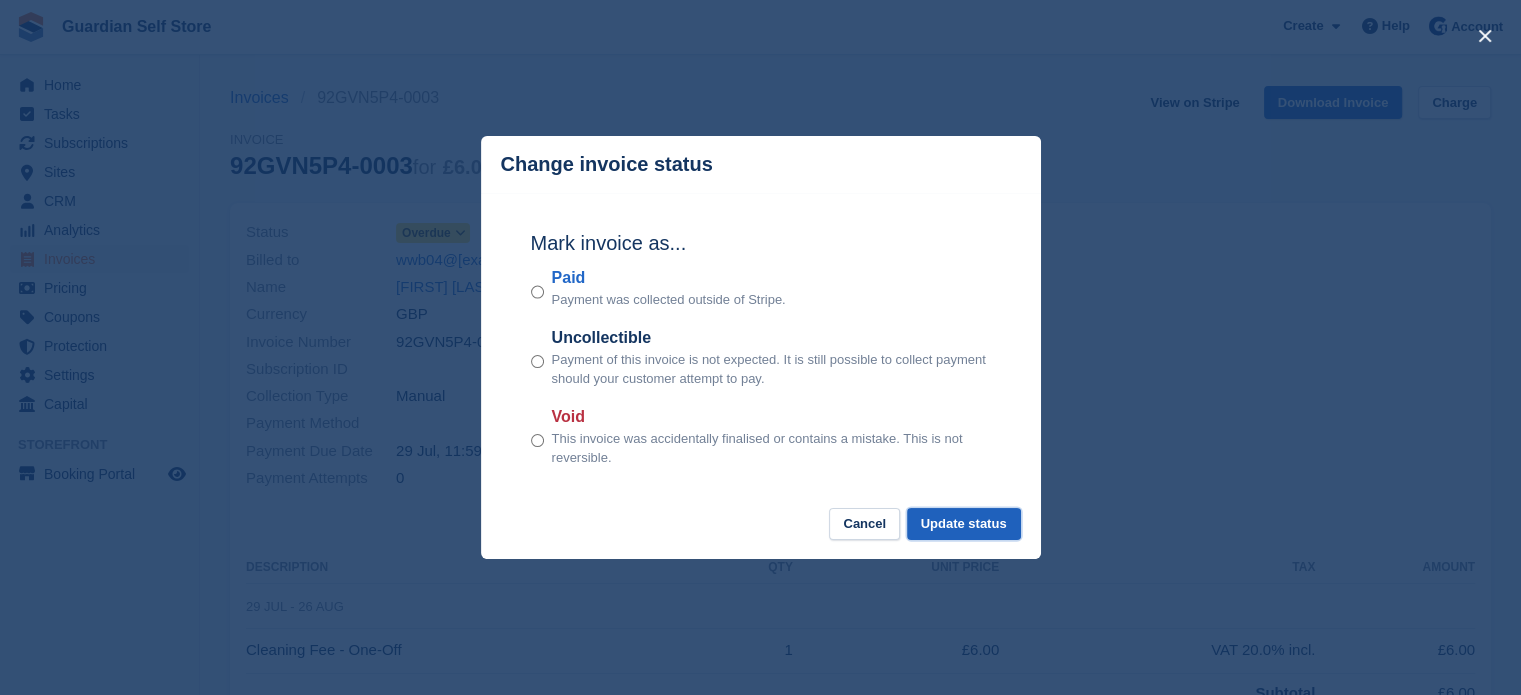 click on "Update status" at bounding box center (964, 524) 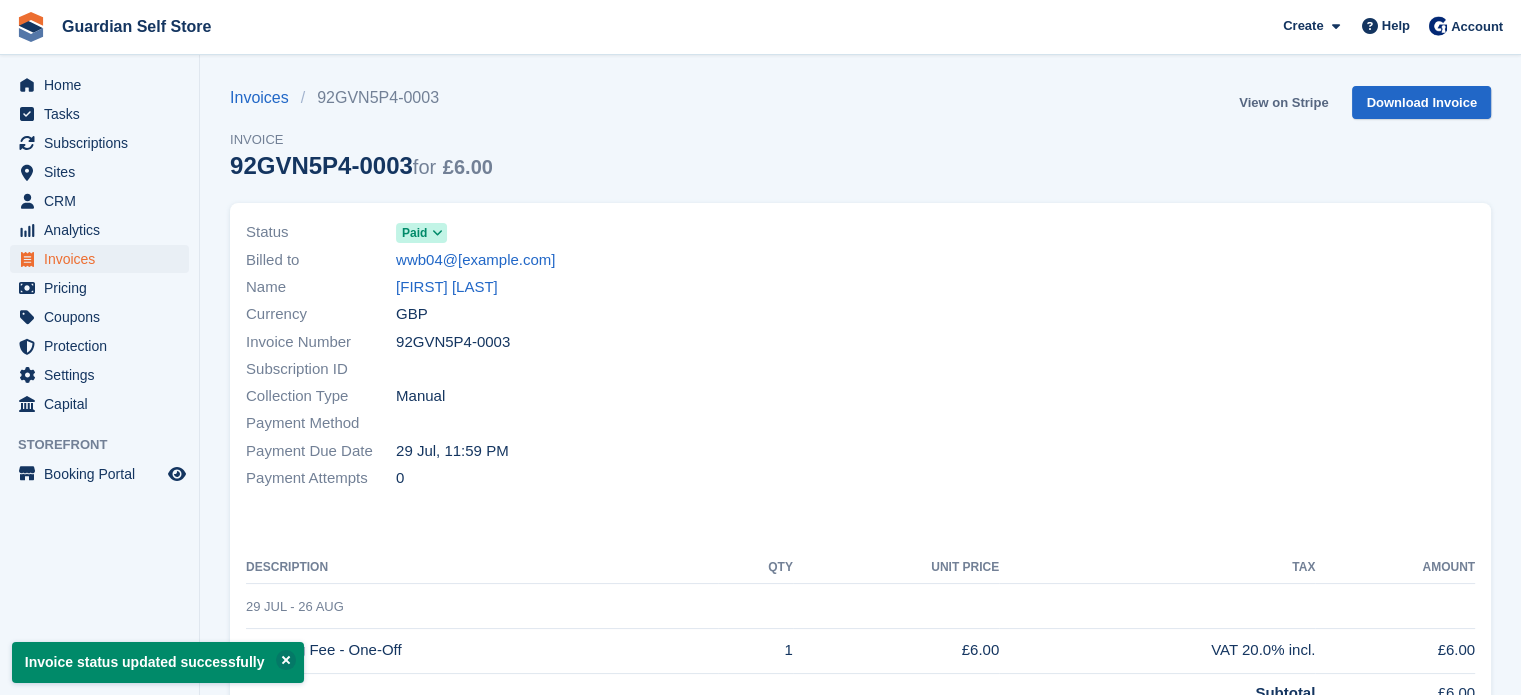 click on "View on Stripe" at bounding box center (1283, 102) 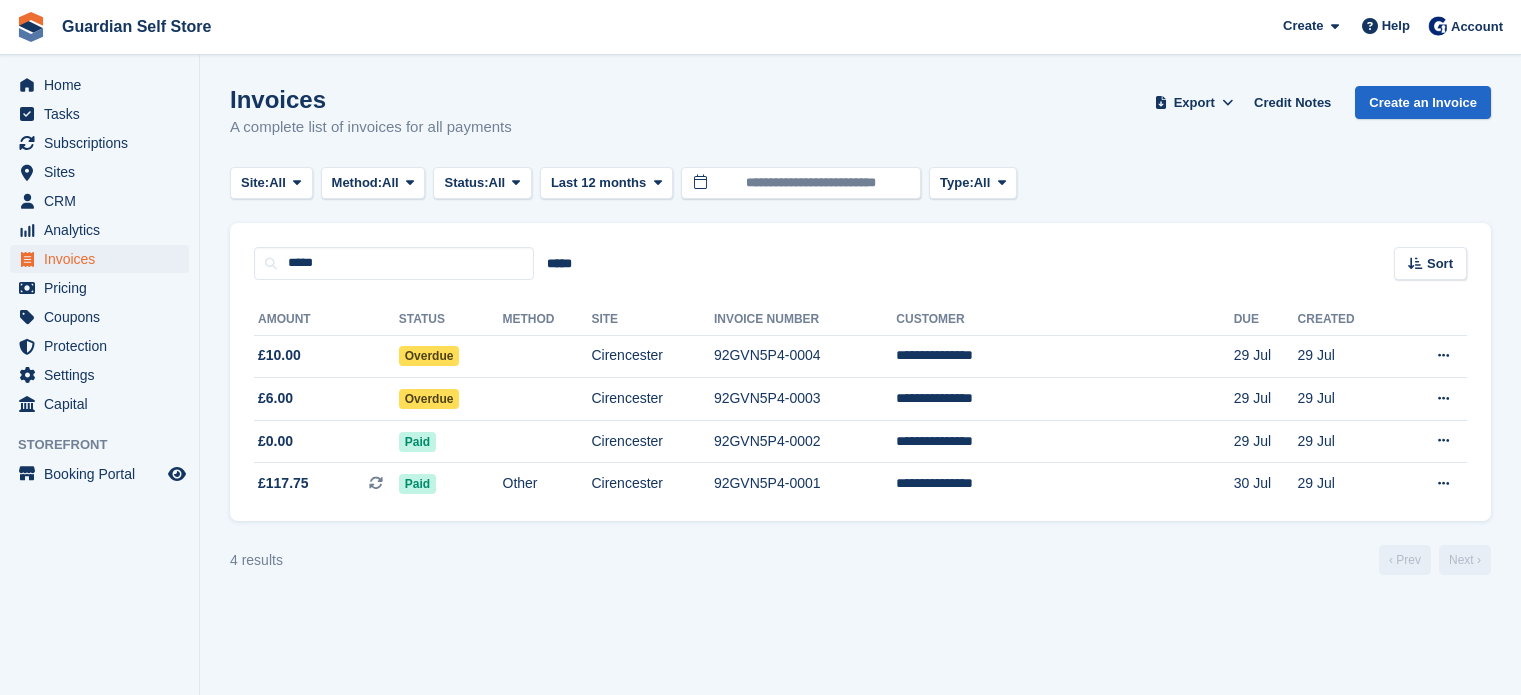 scroll, scrollTop: 0, scrollLeft: 0, axis: both 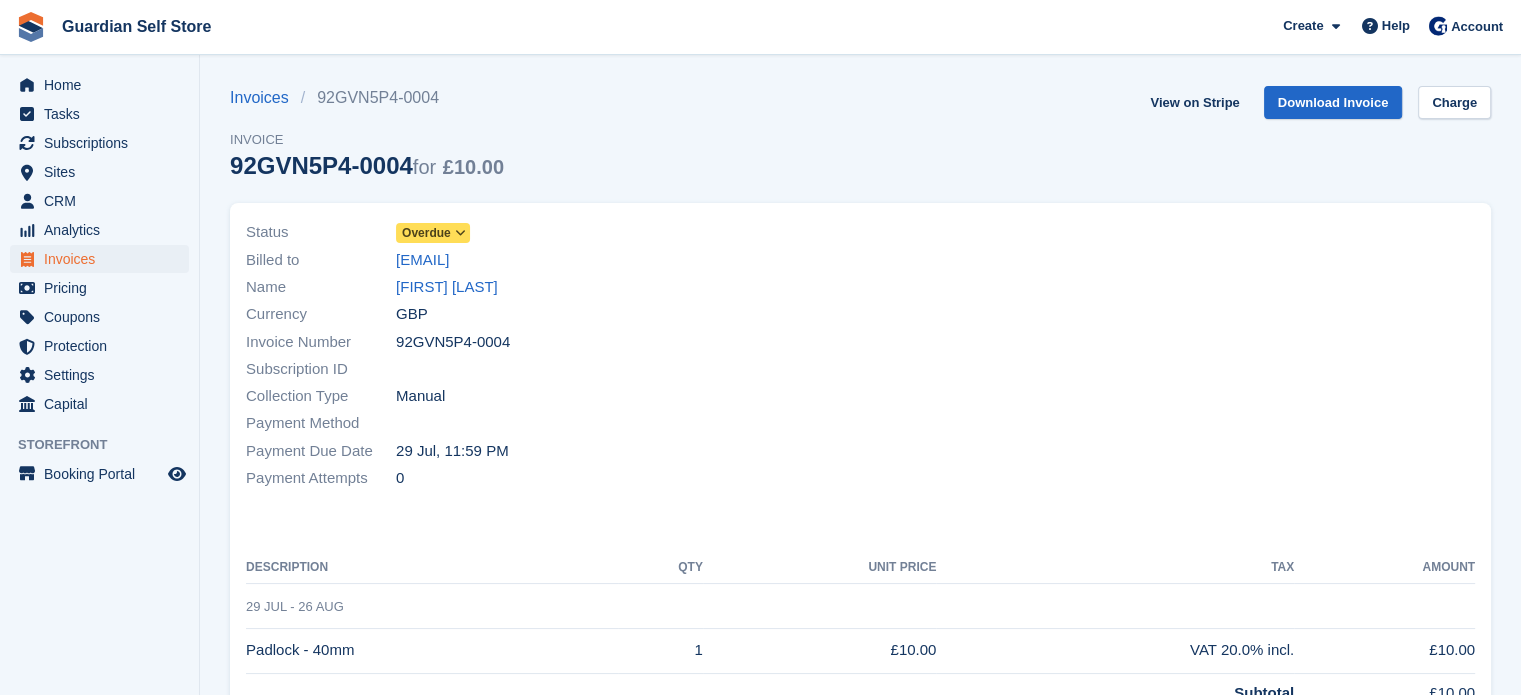 click on "Overdue" at bounding box center (426, 233) 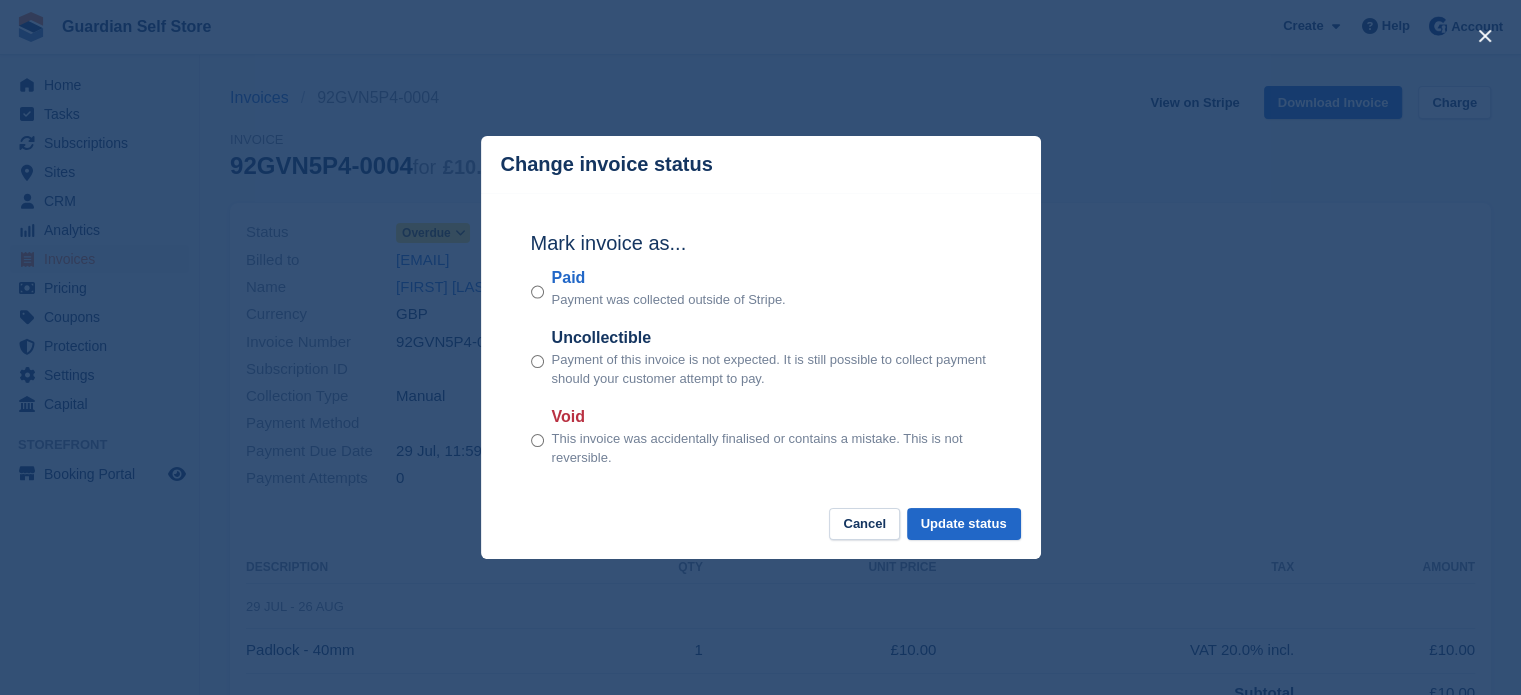 click on "Paid" at bounding box center [669, 278] 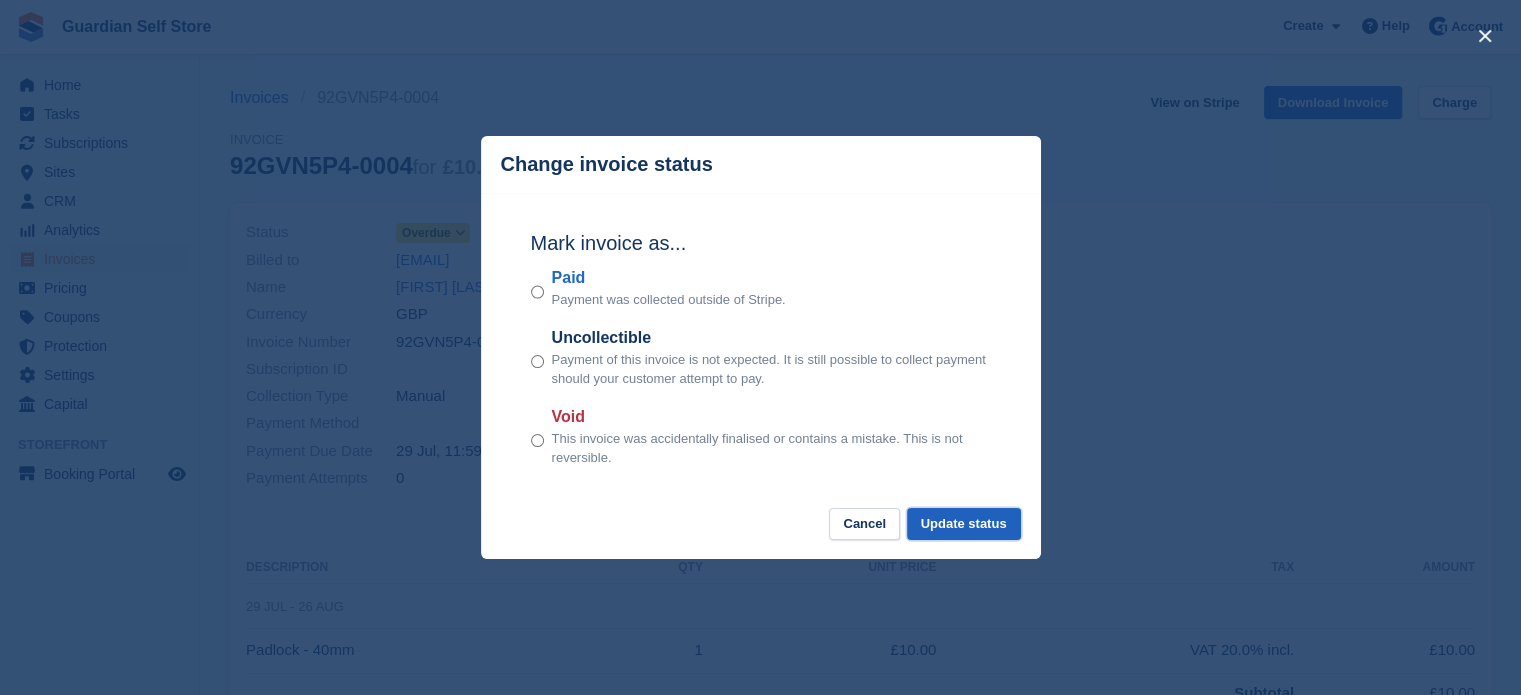 click on "Update status" at bounding box center [964, 524] 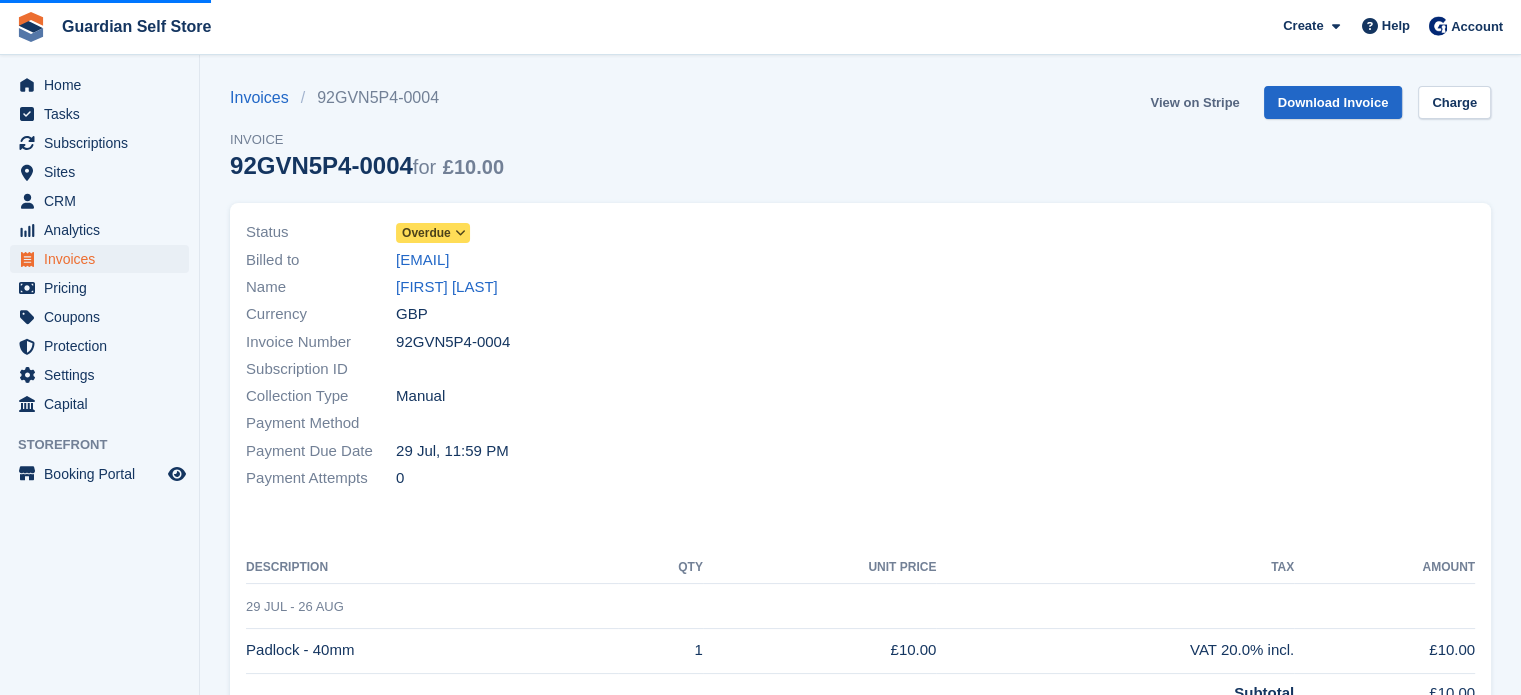 click on "View on Stripe" at bounding box center (1194, 102) 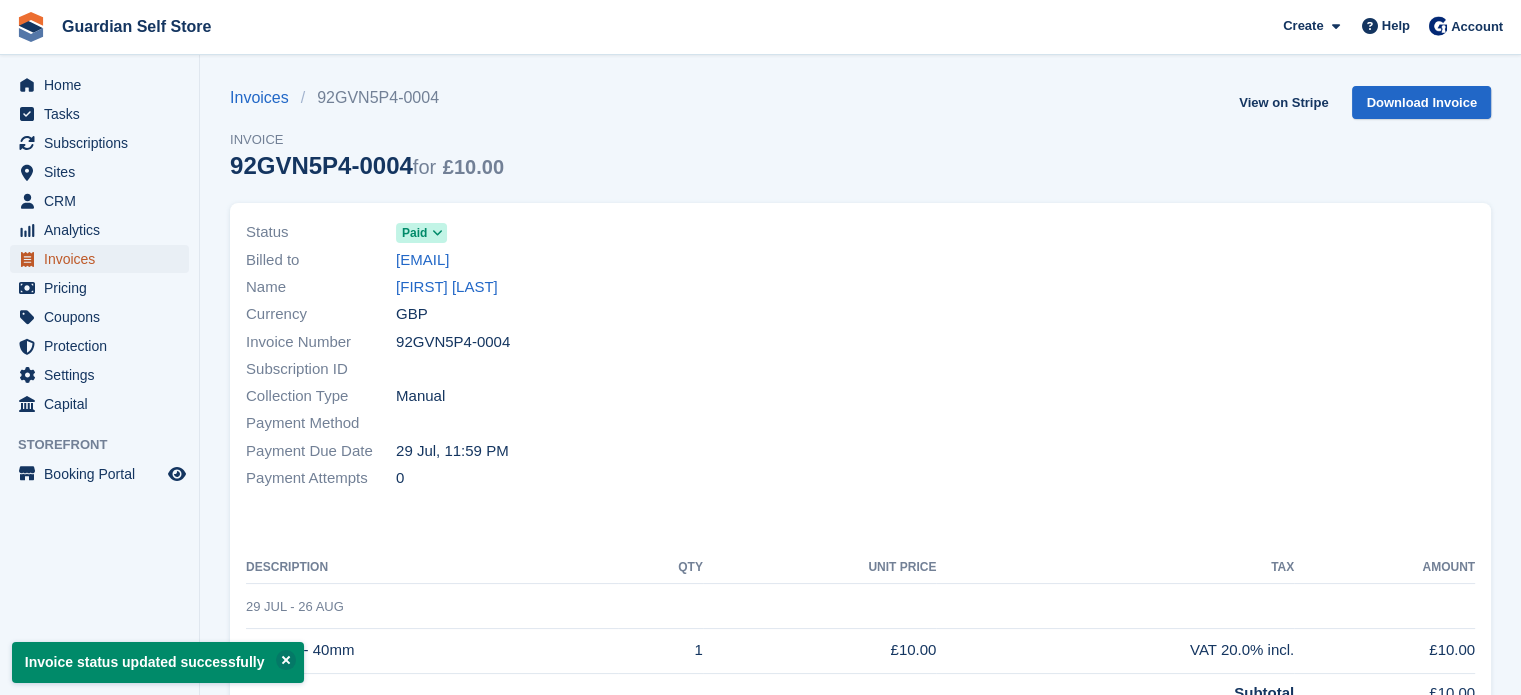 click on "Invoices" at bounding box center (104, 259) 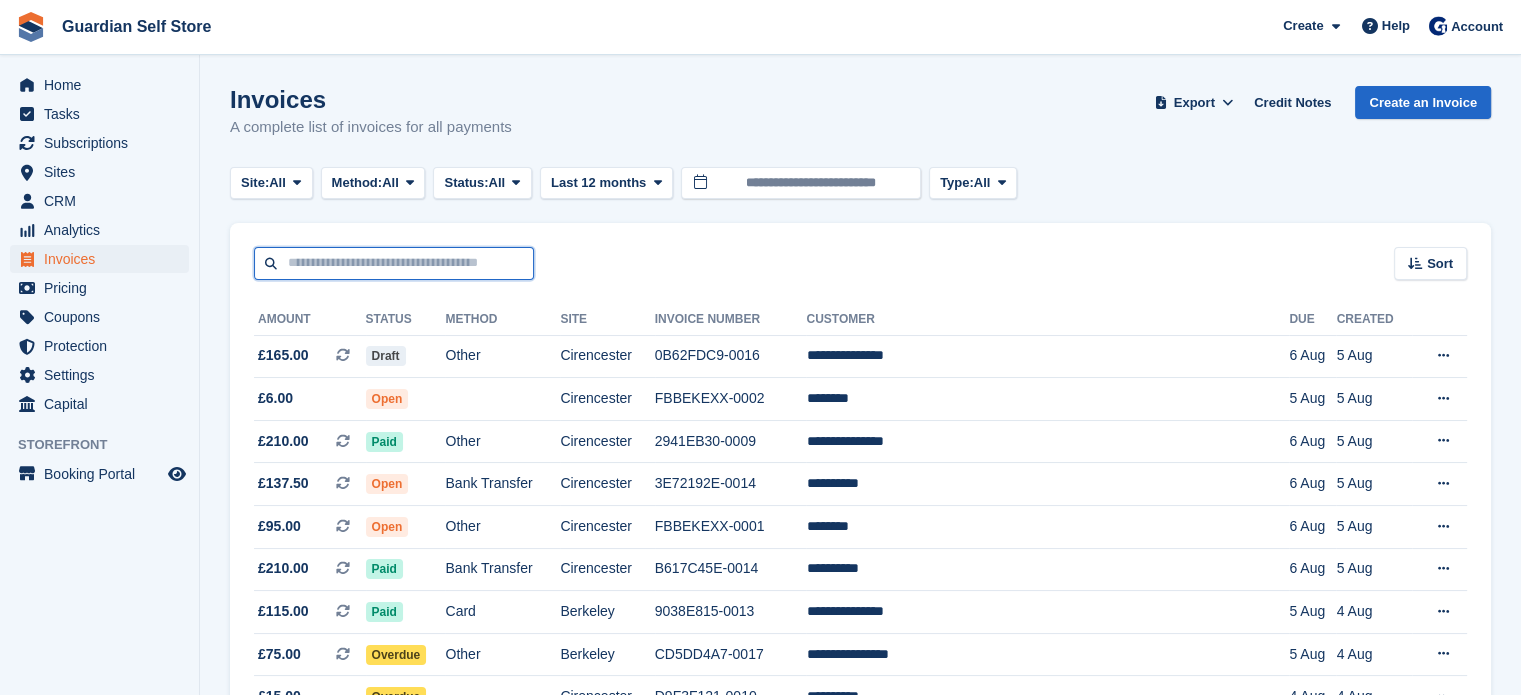 click at bounding box center [394, 263] 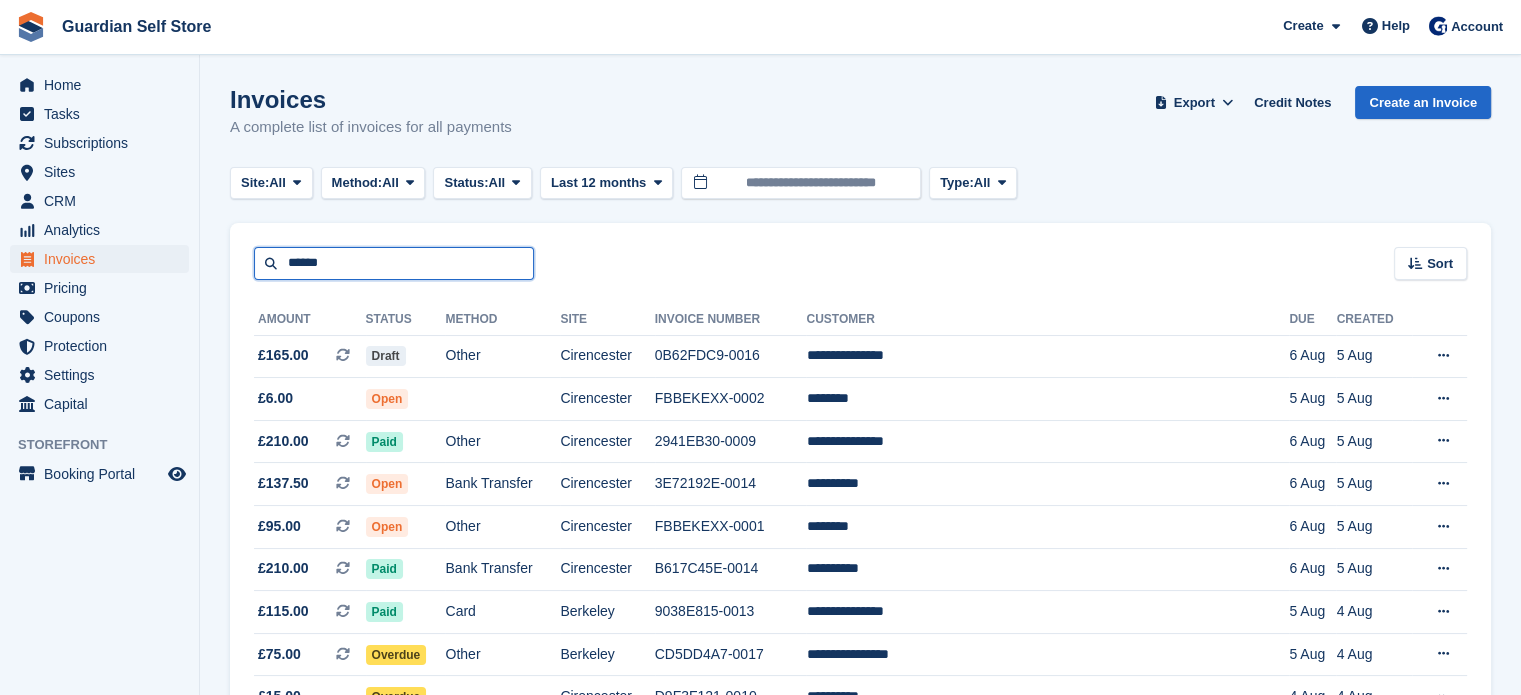 type on "******" 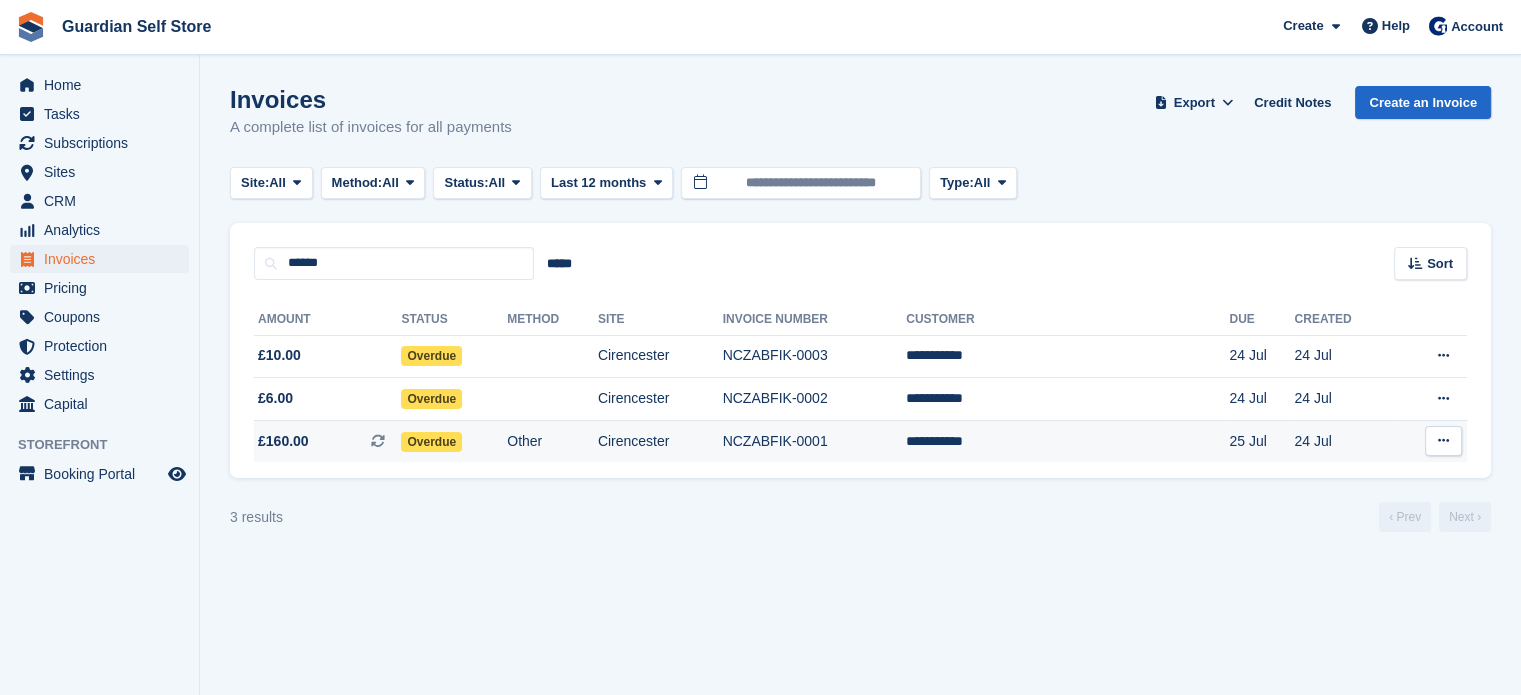 click on "Overdue" at bounding box center [431, 442] 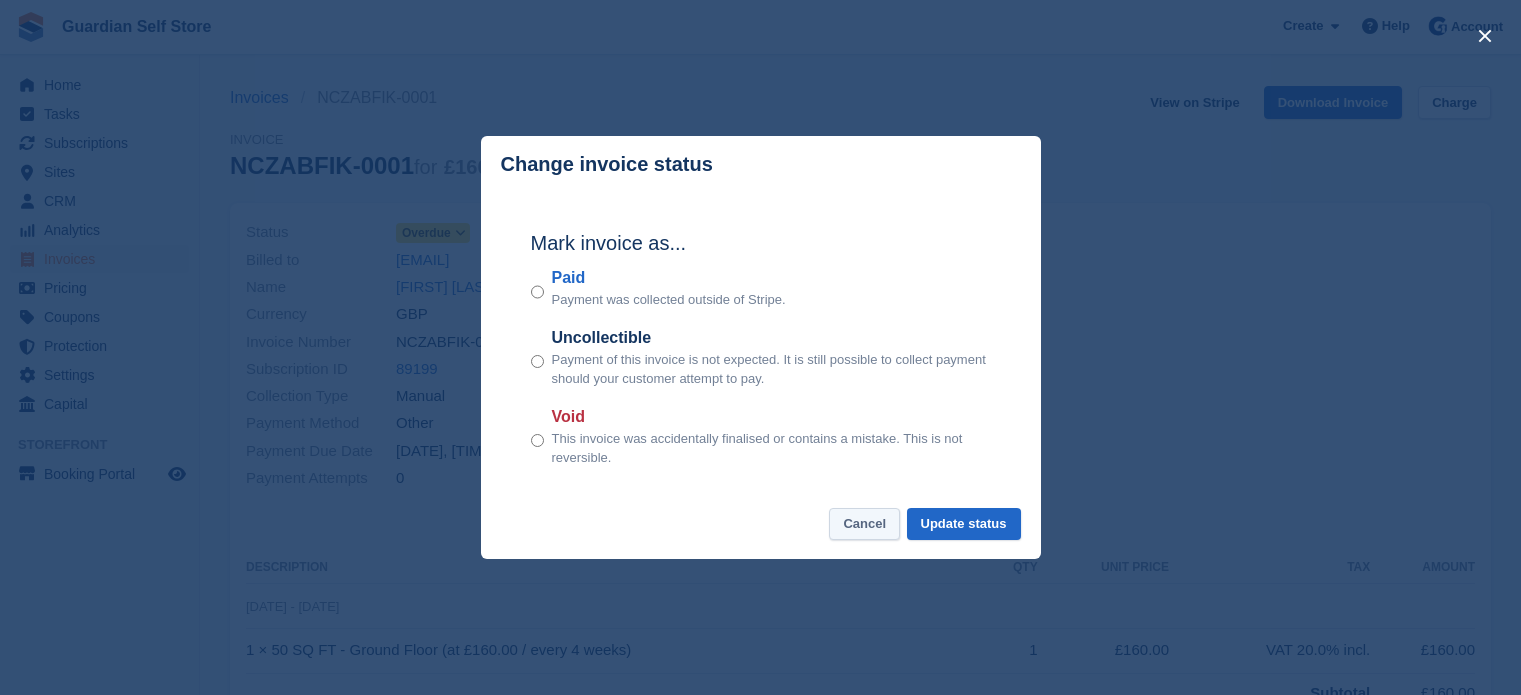 scroll, scrollTop: 0, scrollLeft: 0, axis: both 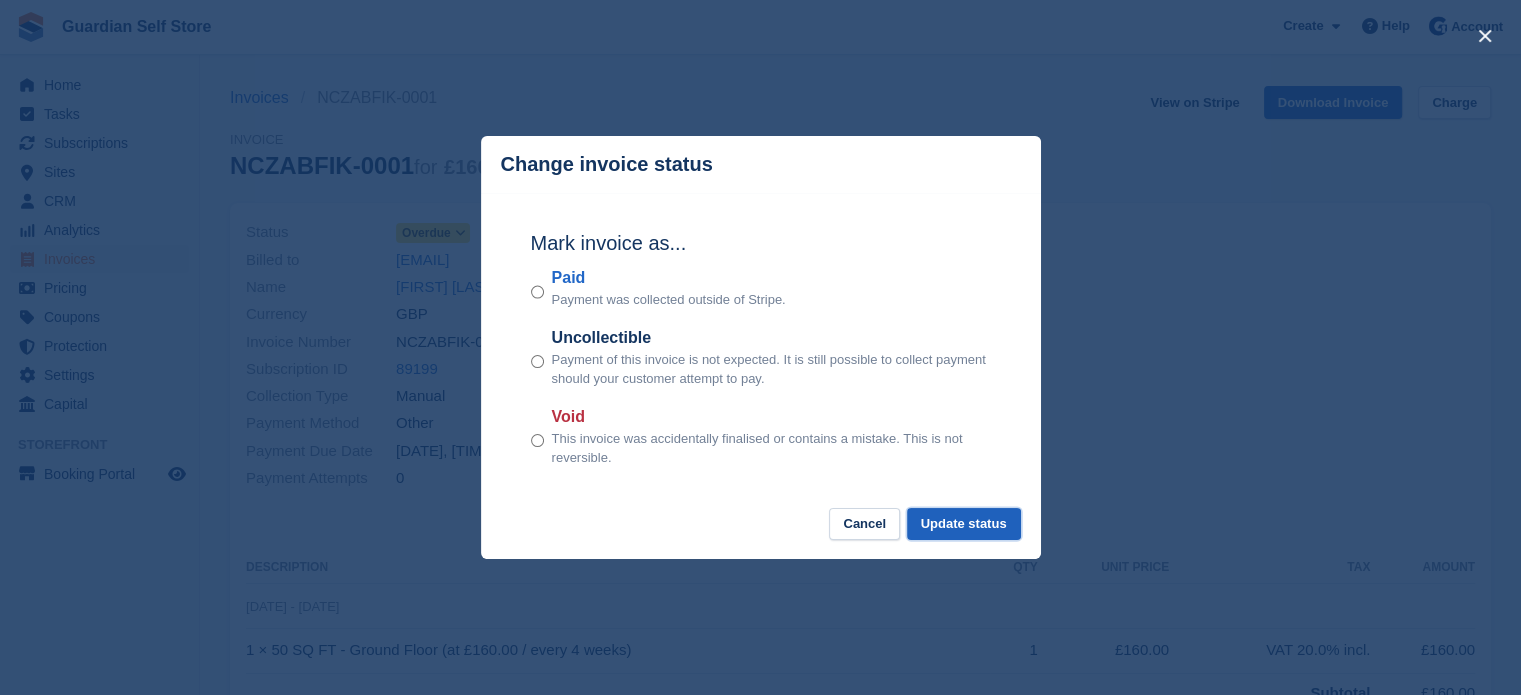 click on "Update status" at bounding box center [964, 524] 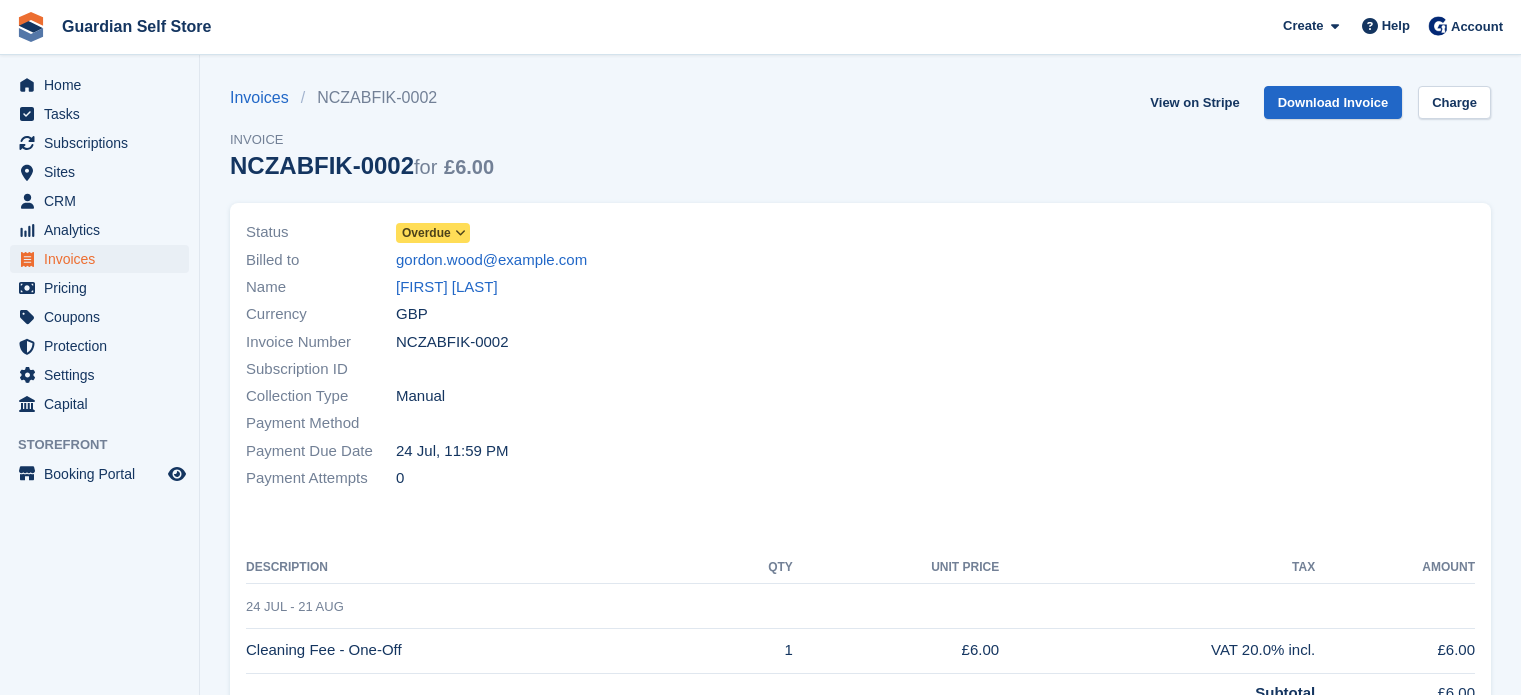 scroll, scrollTop: 0, scrollLeft: 0, axis: both 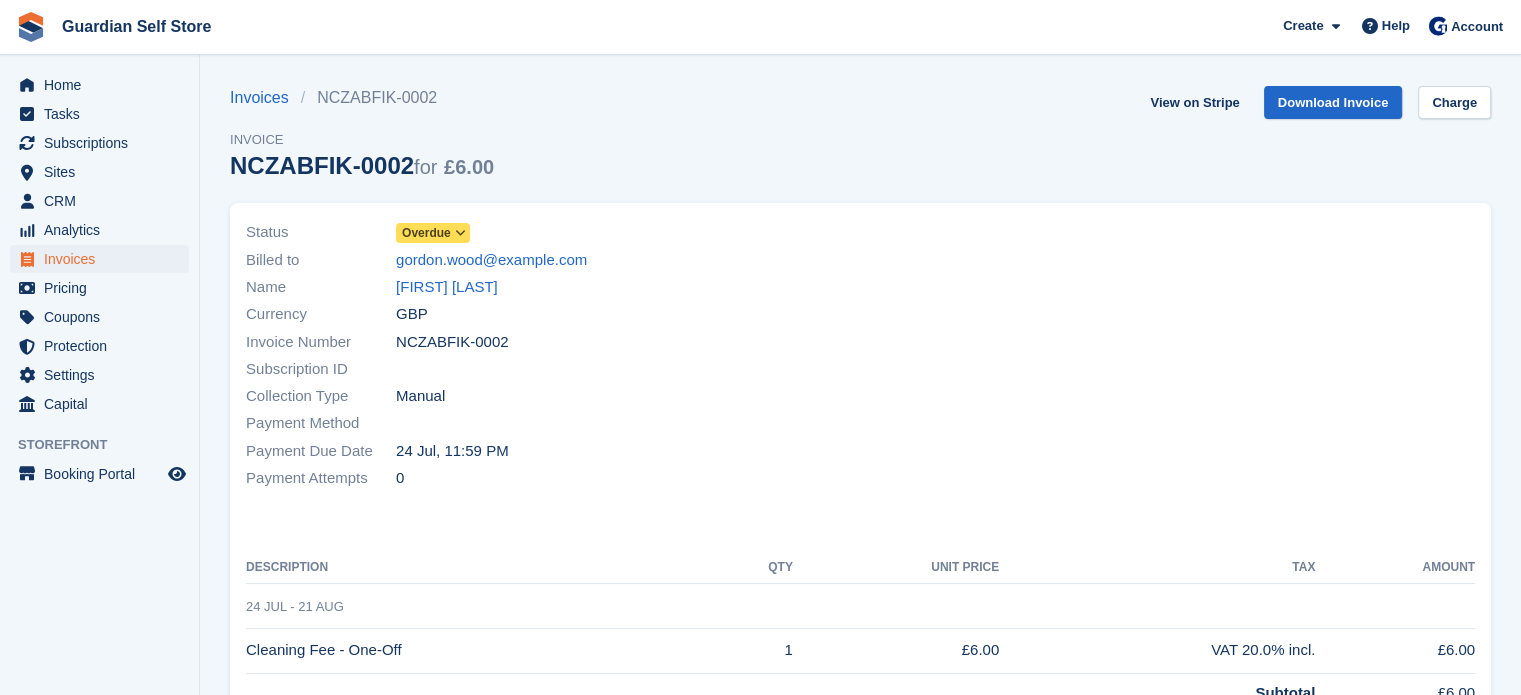 click on "Overdue" at bounding box center (426, 233) 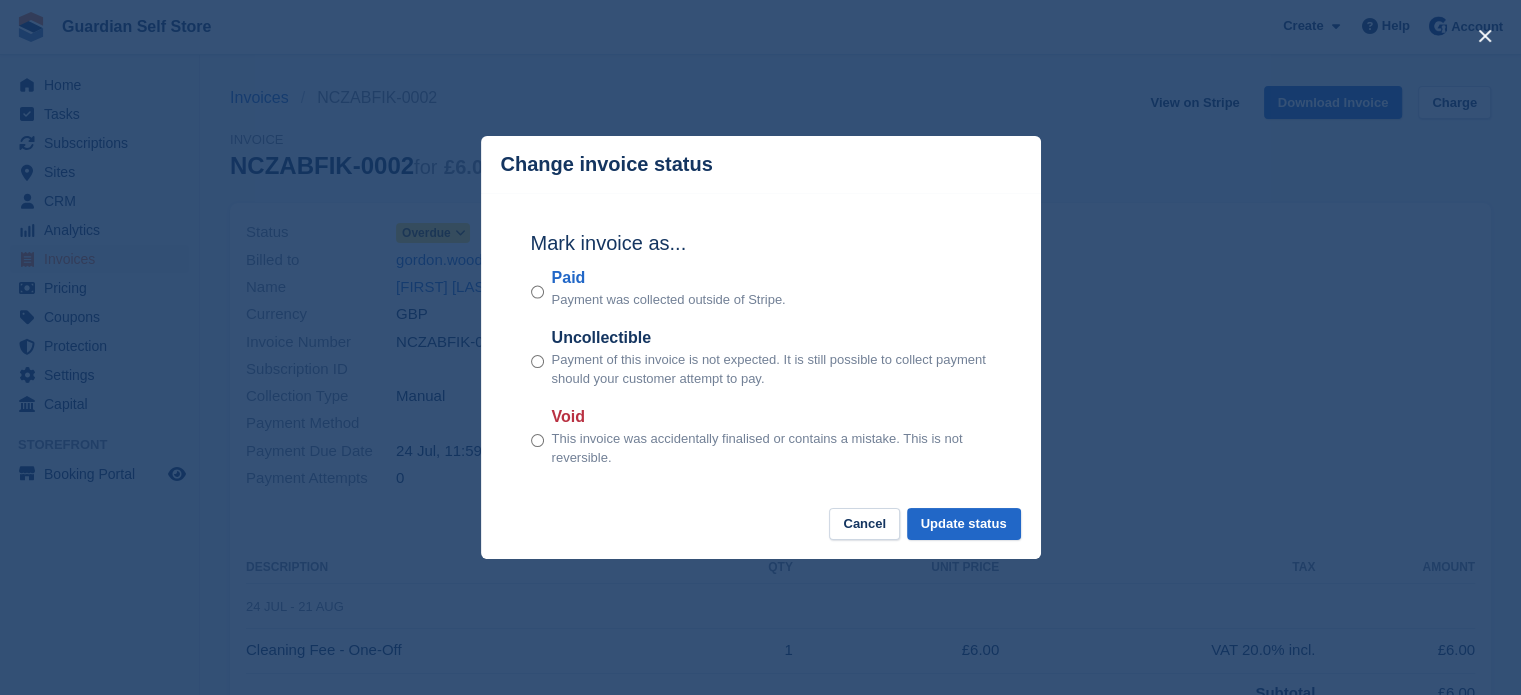 click on "This invoice was accidentally finalised or contains a mistake. This is not reversible." at bounding box center [771, 448] 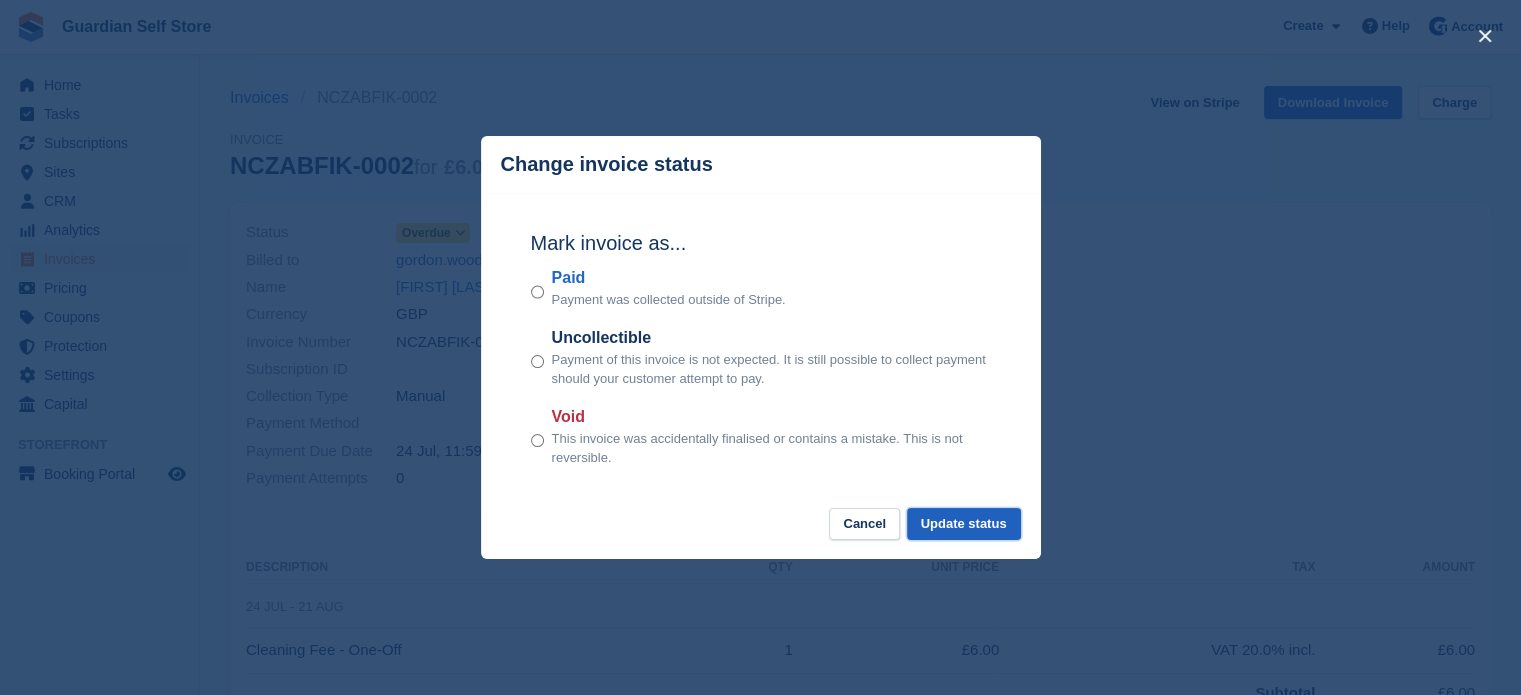 click on "Update status" at bounding box center (964, 524) 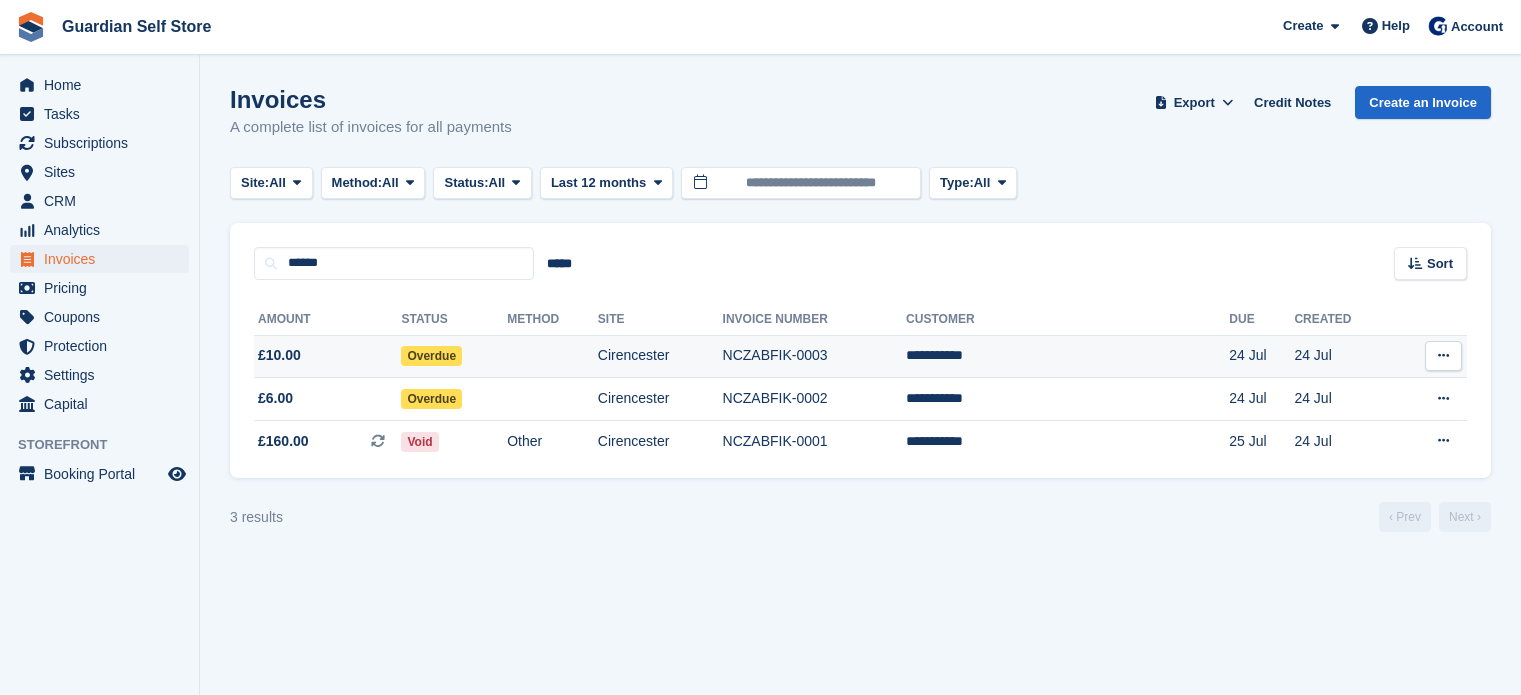 scroll, scrollTop: 0, scrollLeft: 0, axis: both 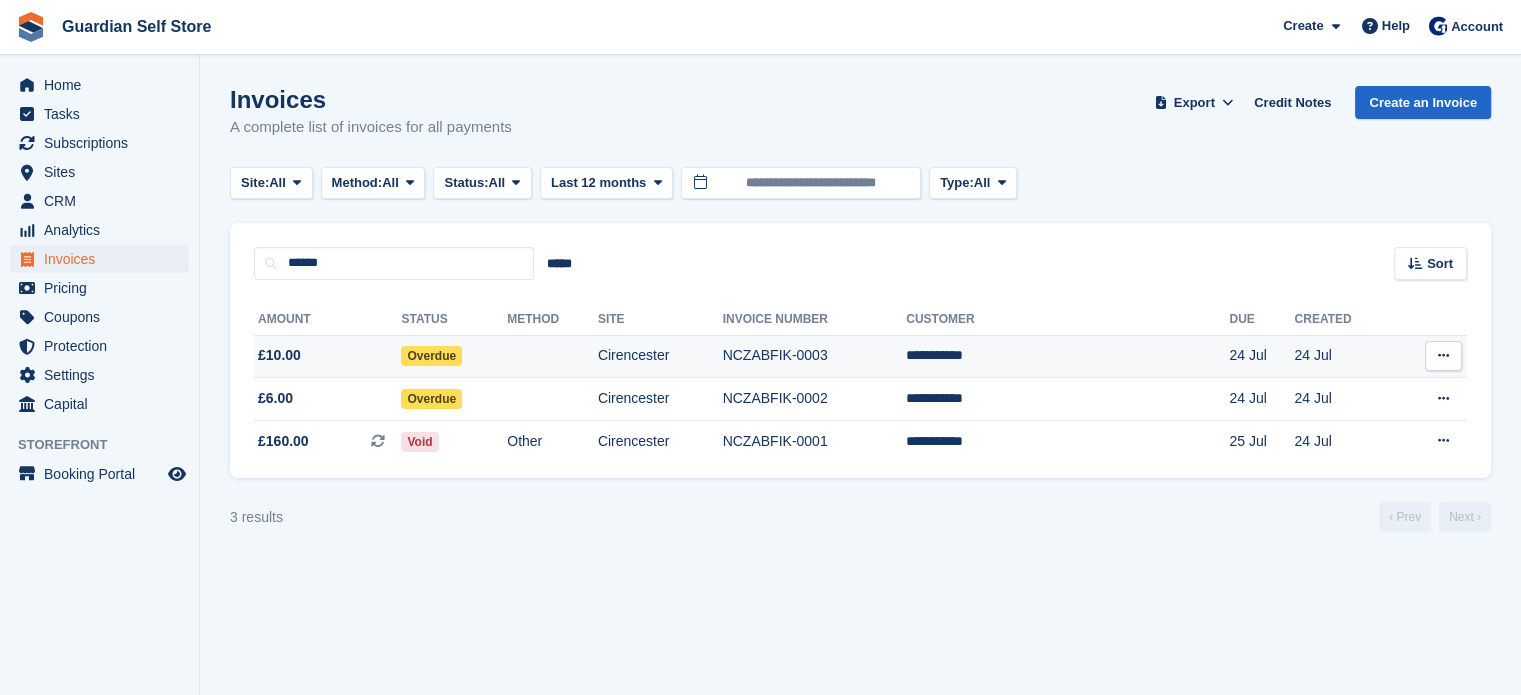 click on "Overdue" at bounding box center (454, 356) 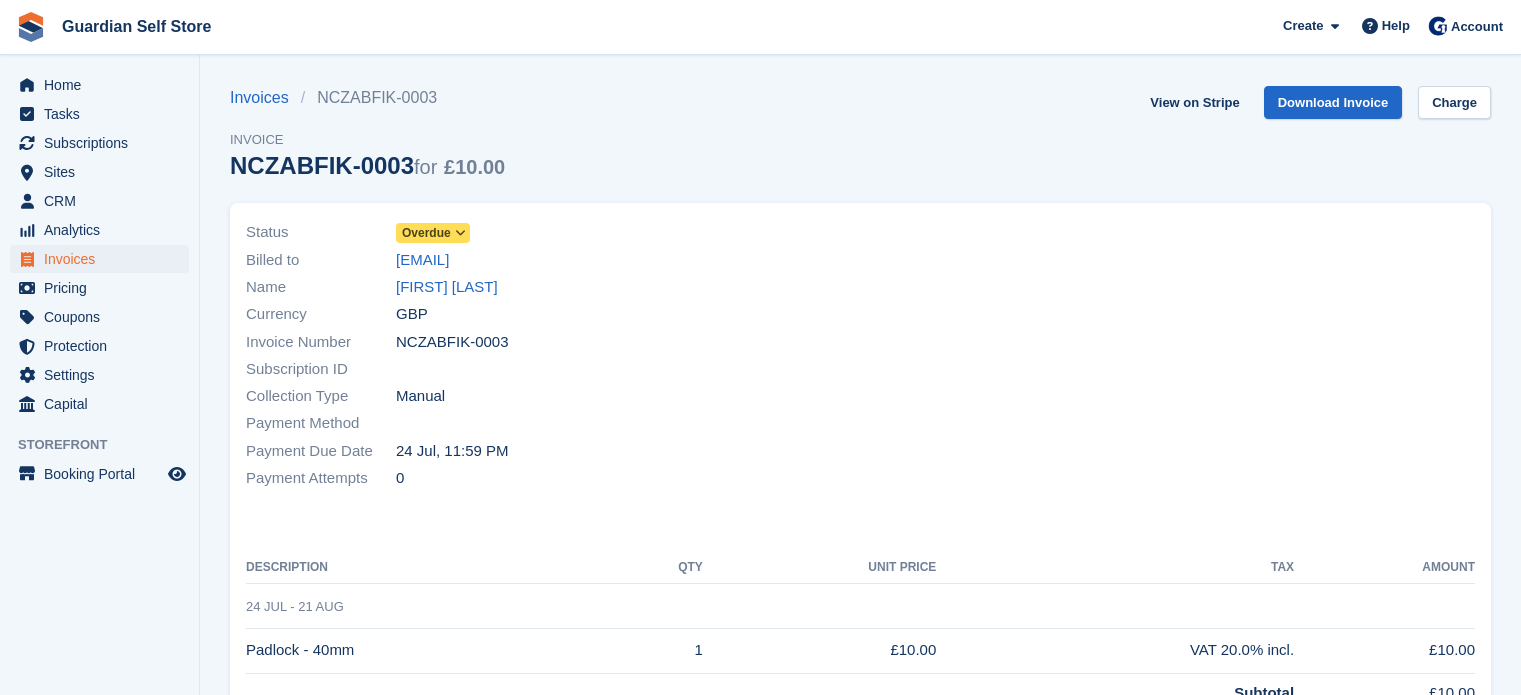 scroll, scrollTop: 0, scrollLeft: 0, axis: both 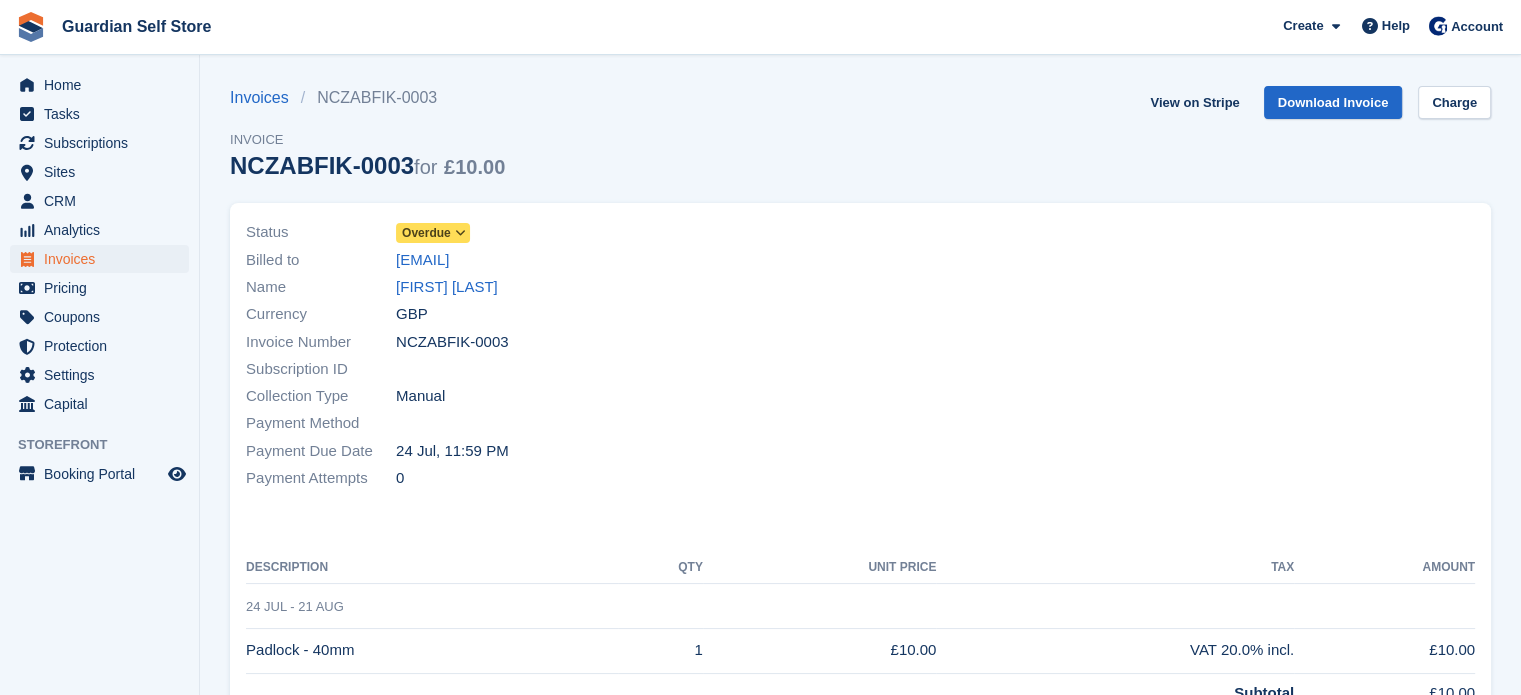 click on "Overdue" at bounding box center (426, 233) 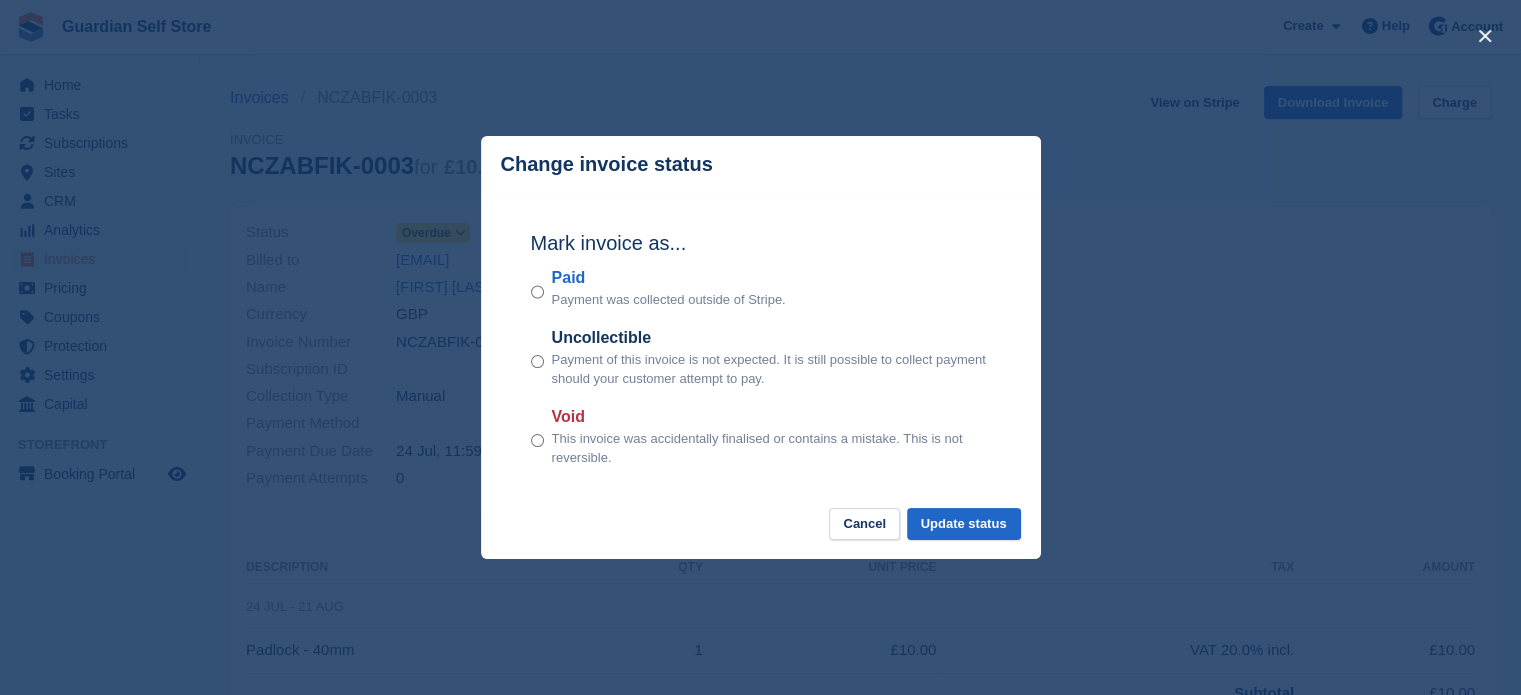 click on "Void" at bounding box center (771, 417) 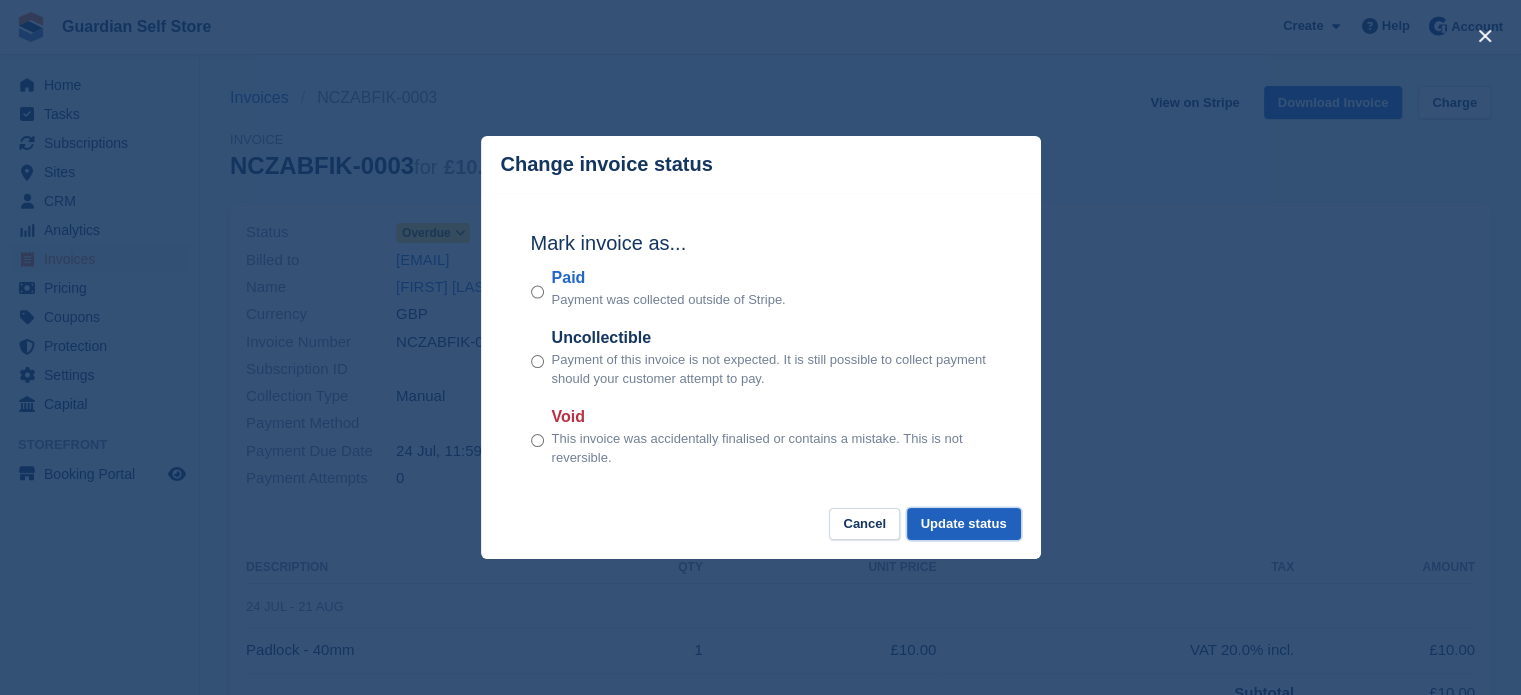 click on "Update status" at bounding box center (964, 524) 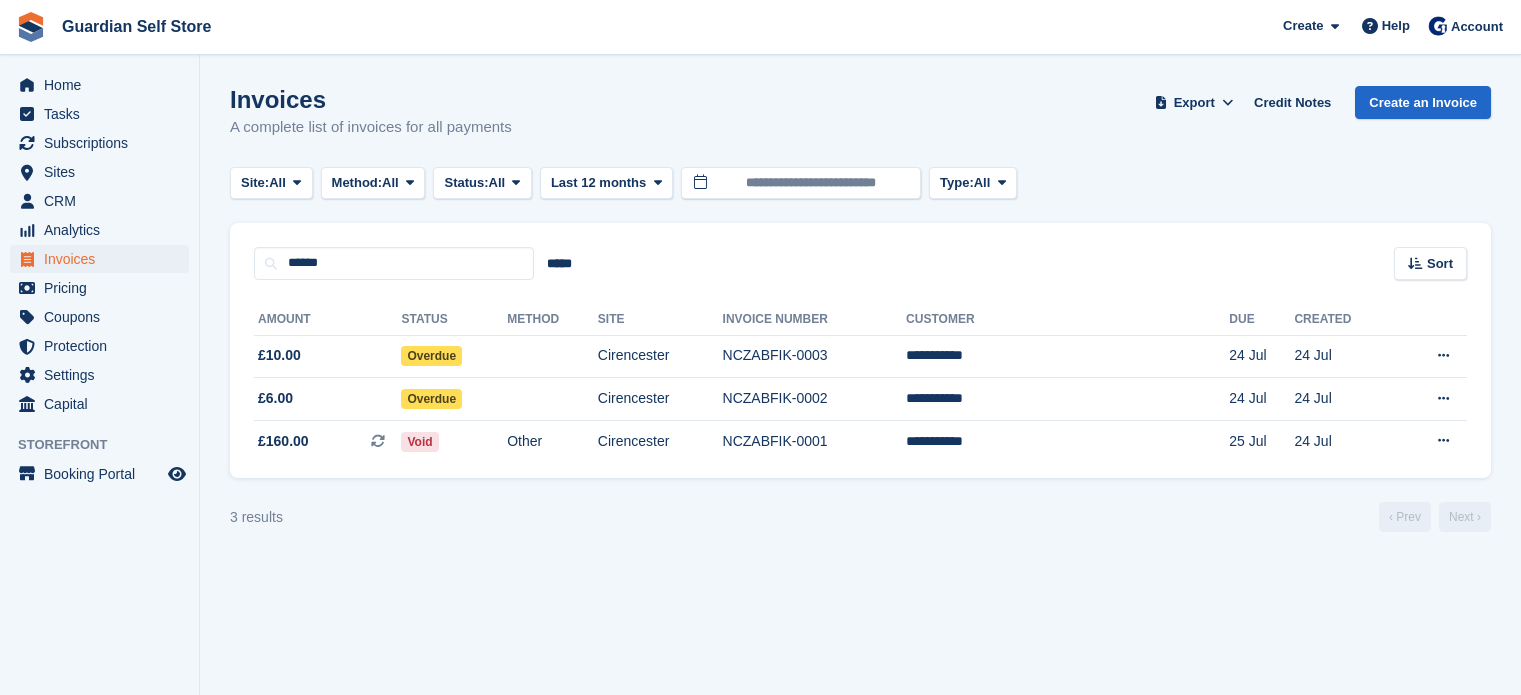scroll, scrollTop: 0, scrollLeft: 0, axis: both 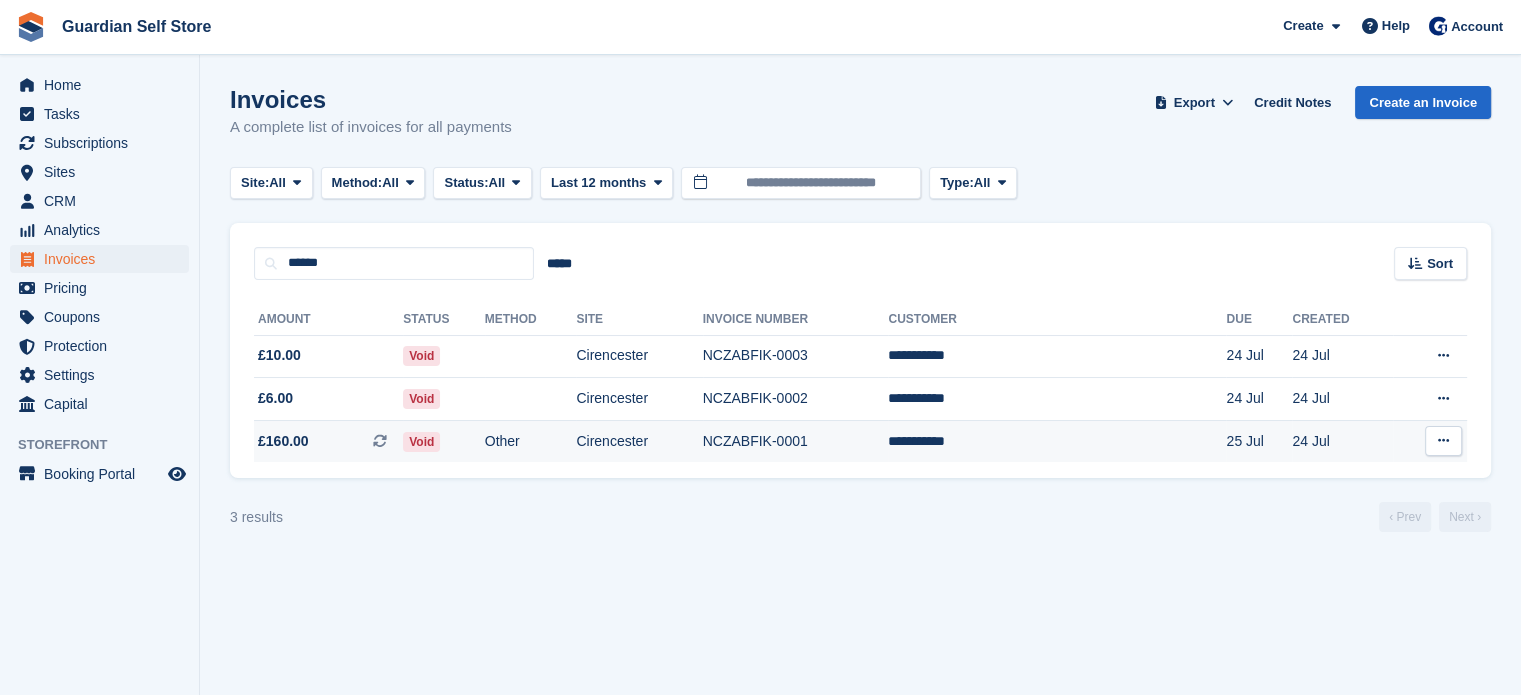 click on "Void" at bounding box center (444, 441) 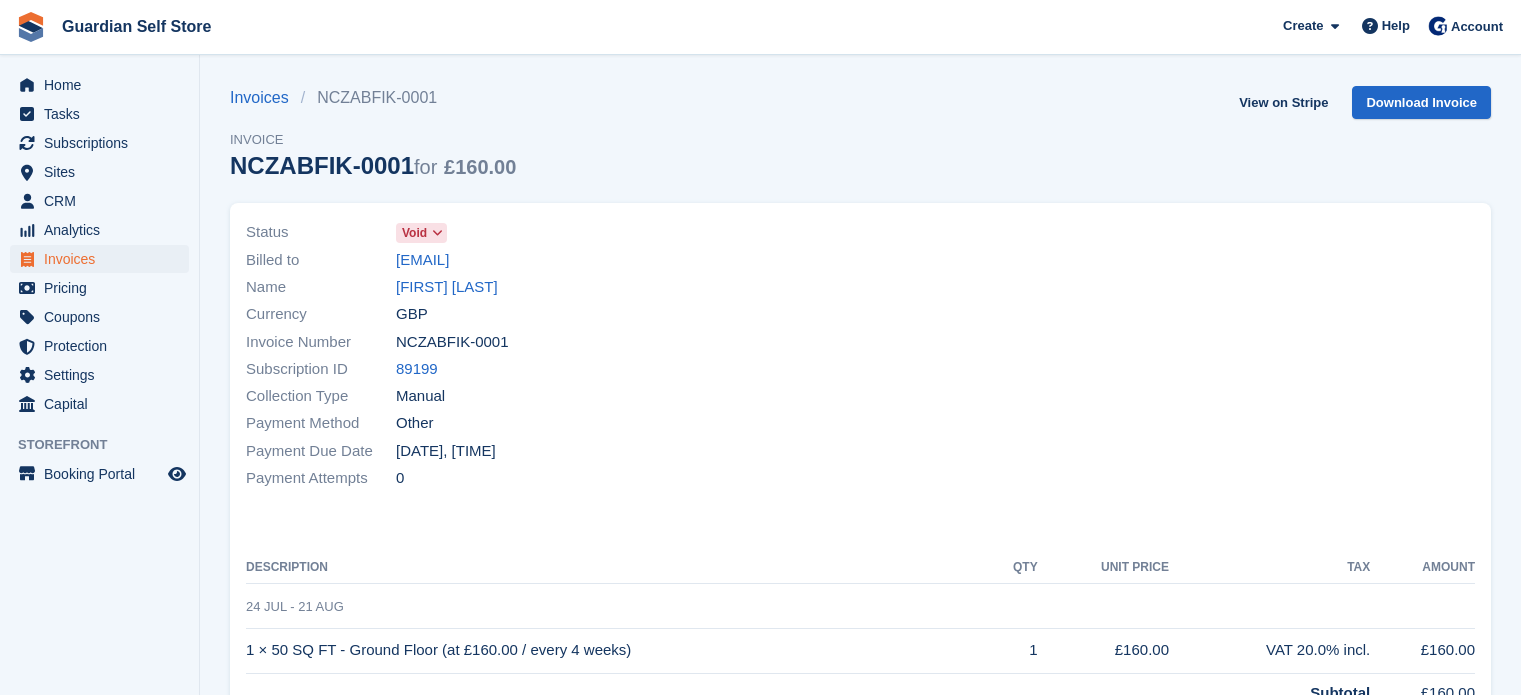 scroll, scrollTop: 0, scrollLeft: 0, axis: both 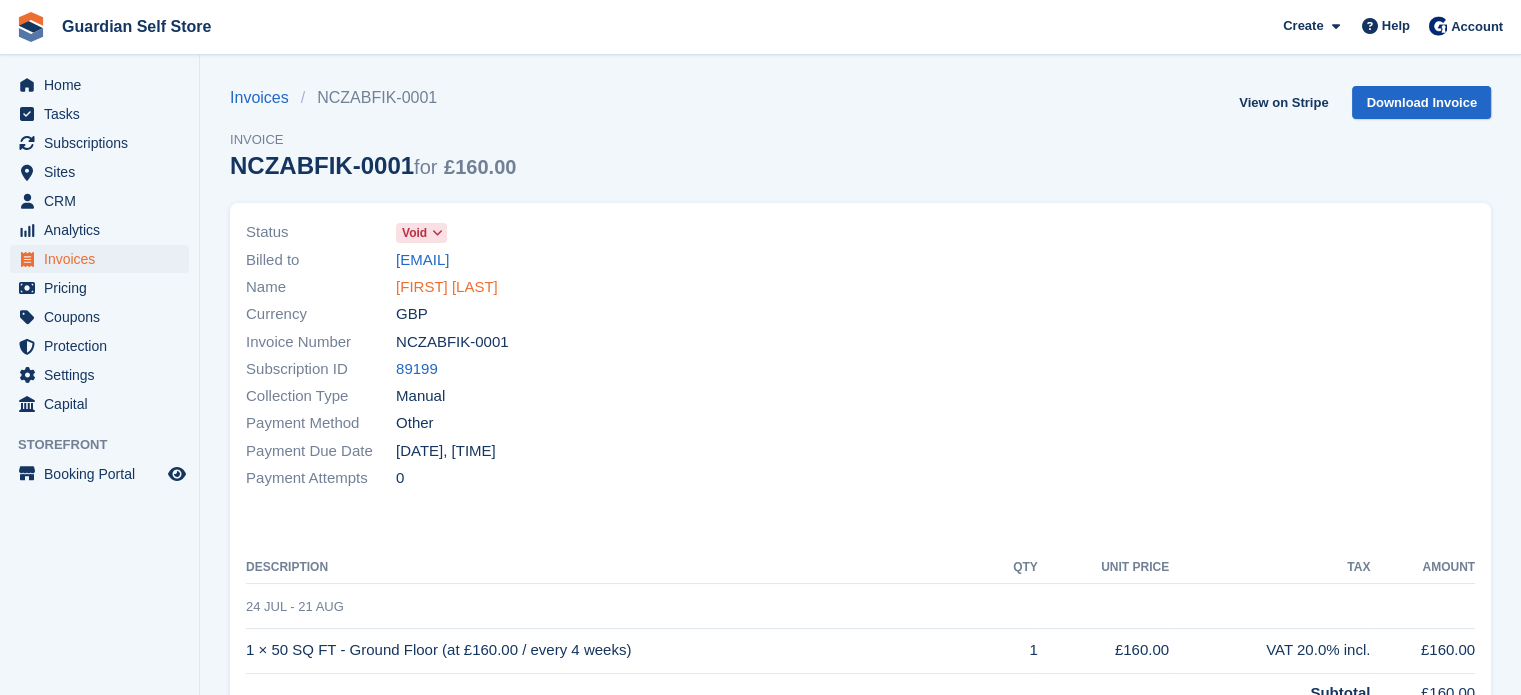 click on "[FIRST] [LAST]" at bounding box center (447, 287) 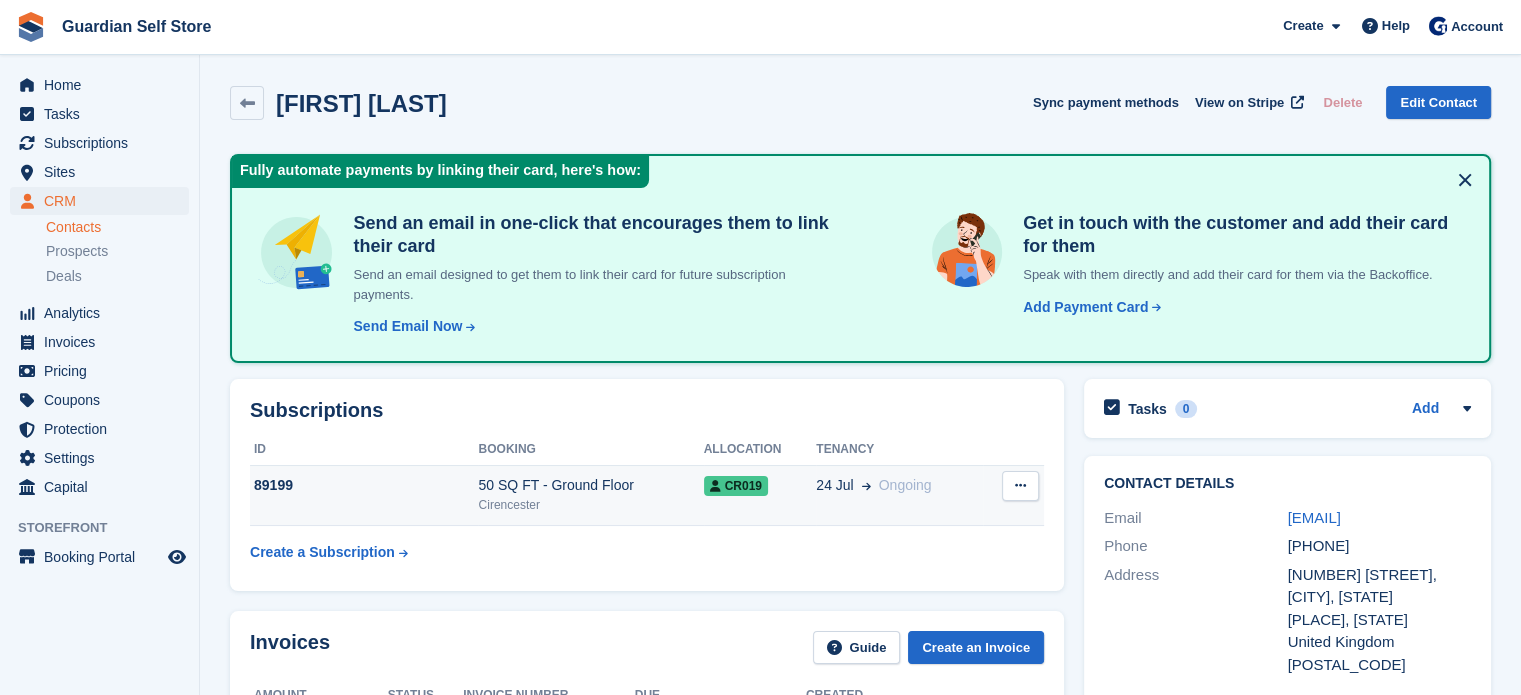 click on "CR019" at bounding box center (760, 485) 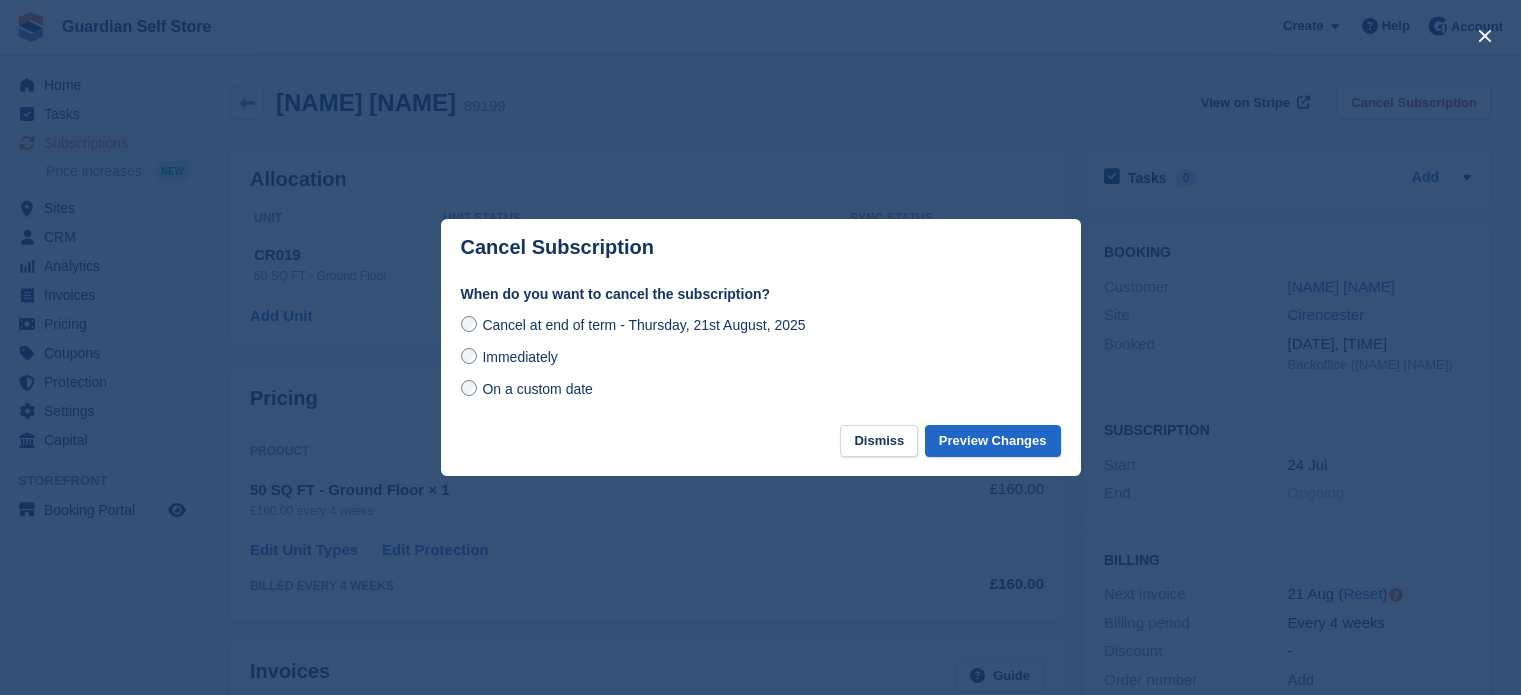 scroll, scrollTop: 0, scrollLeft: 0, axis: both 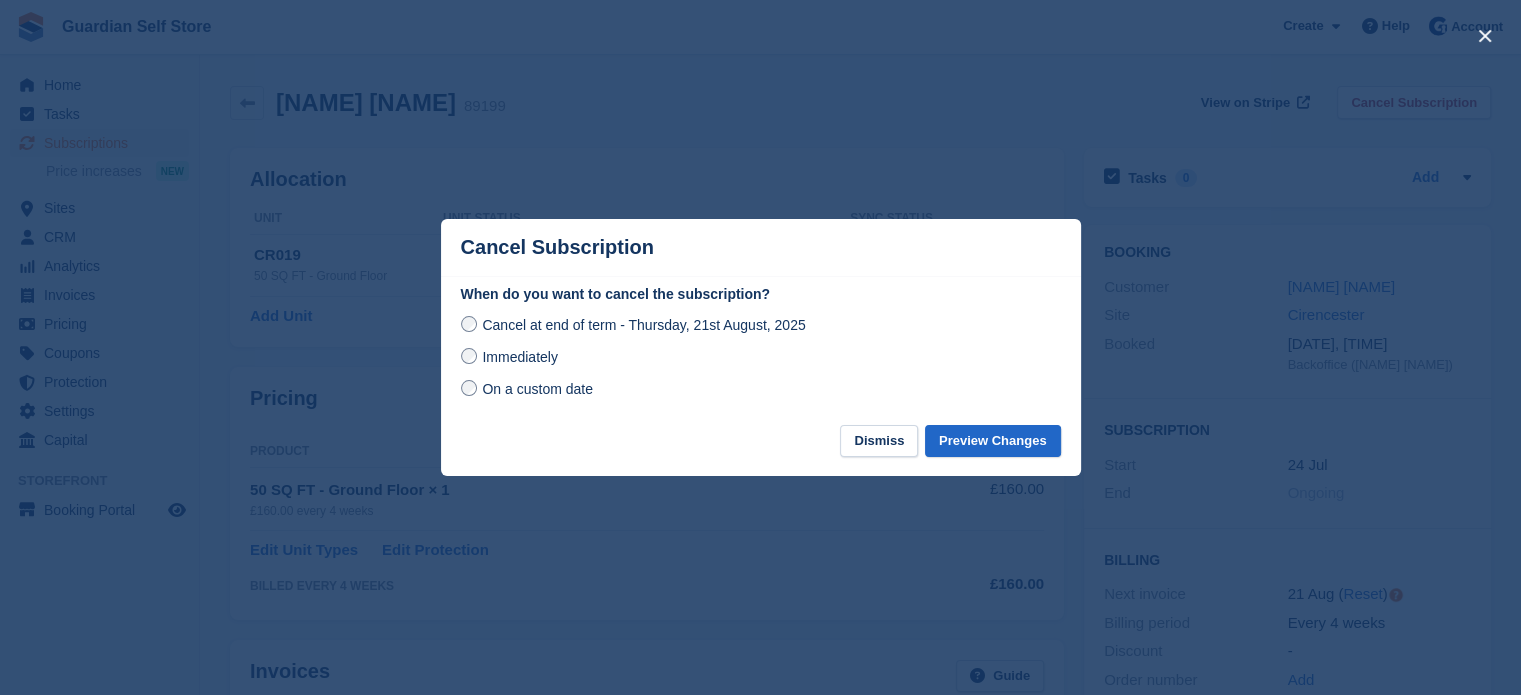 click on "Immediately" at bounding box center (519, 357) 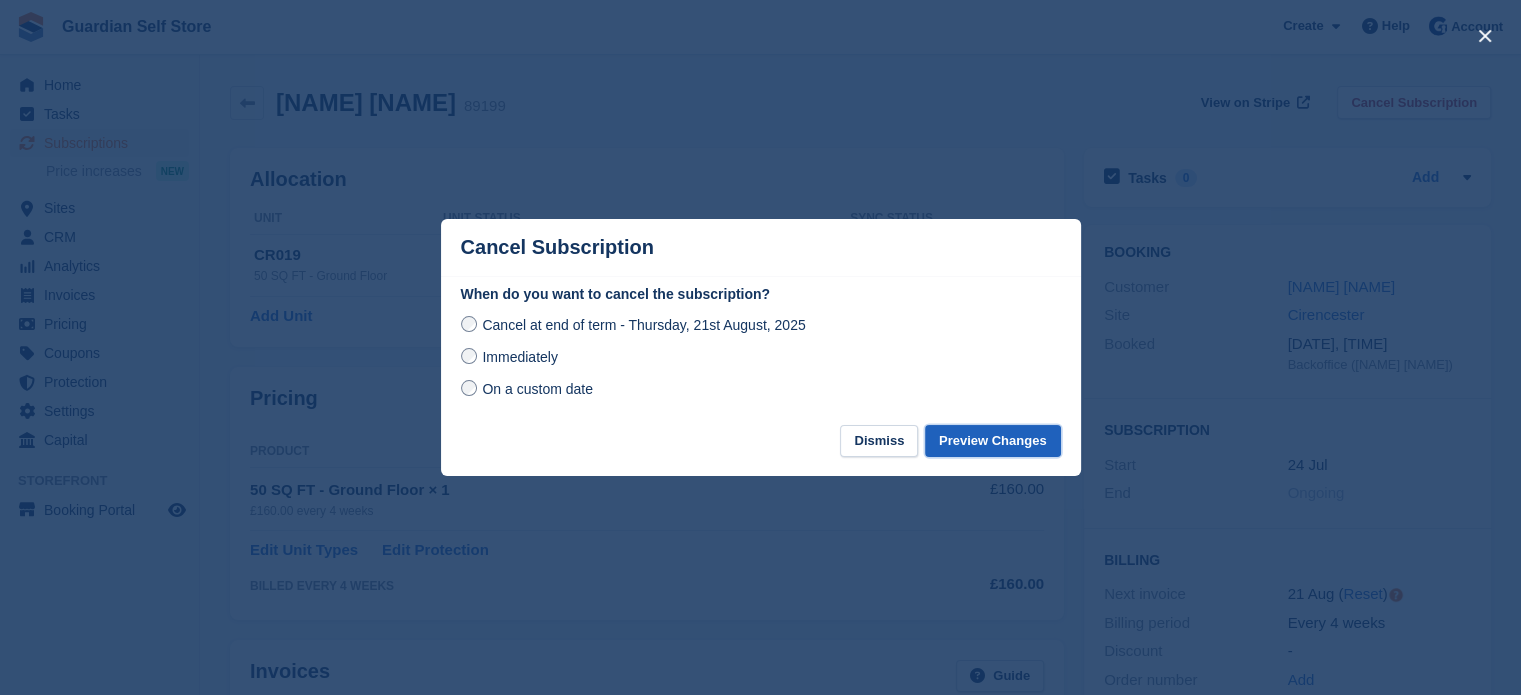 click on "Preview Changes" at bounding box center (993, 441) 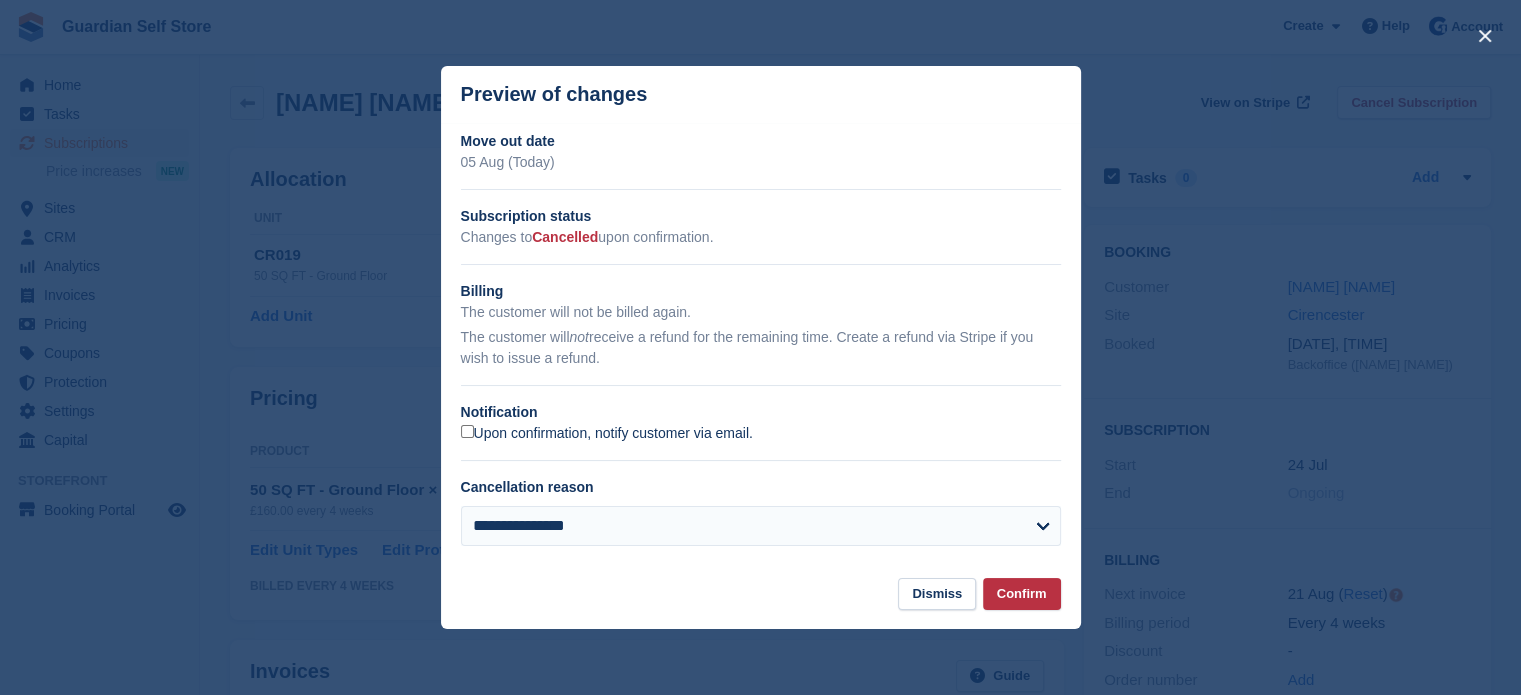 click on "Upon confirmation, notify customer via email." at bounding box center [607, 434] 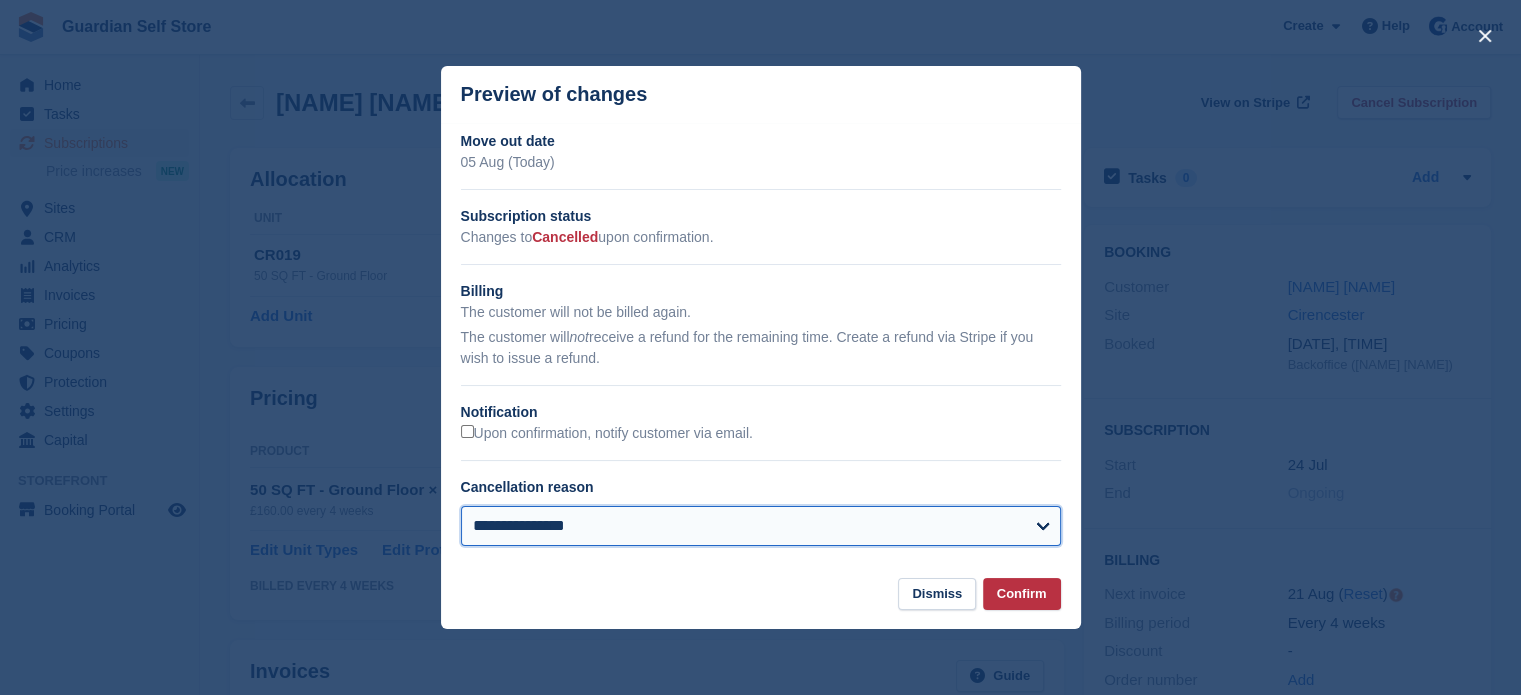 drag, startPoint x: 654, startPoint y: 541, endPoint x: 675, endPoint y: 510, distance: 37.44329 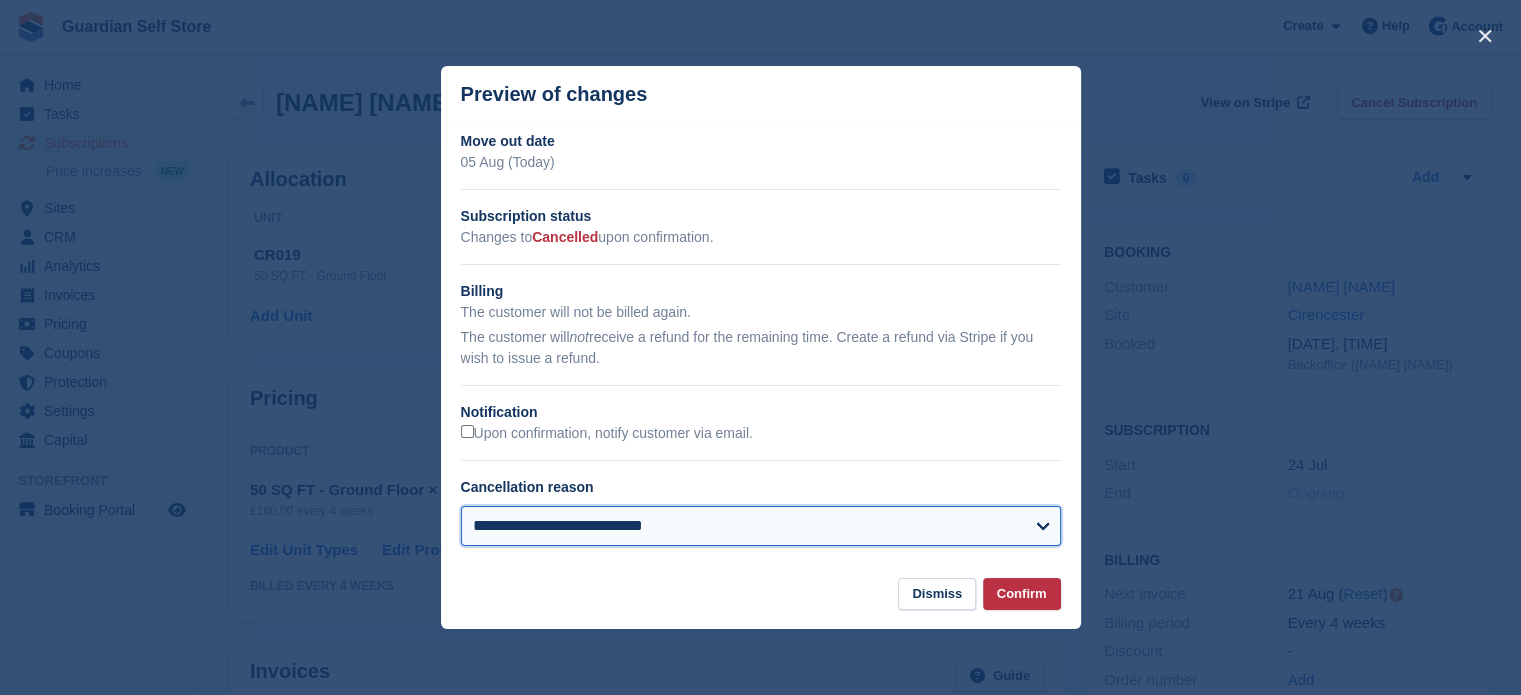 click on "**********" at bounding box center (761, 526) 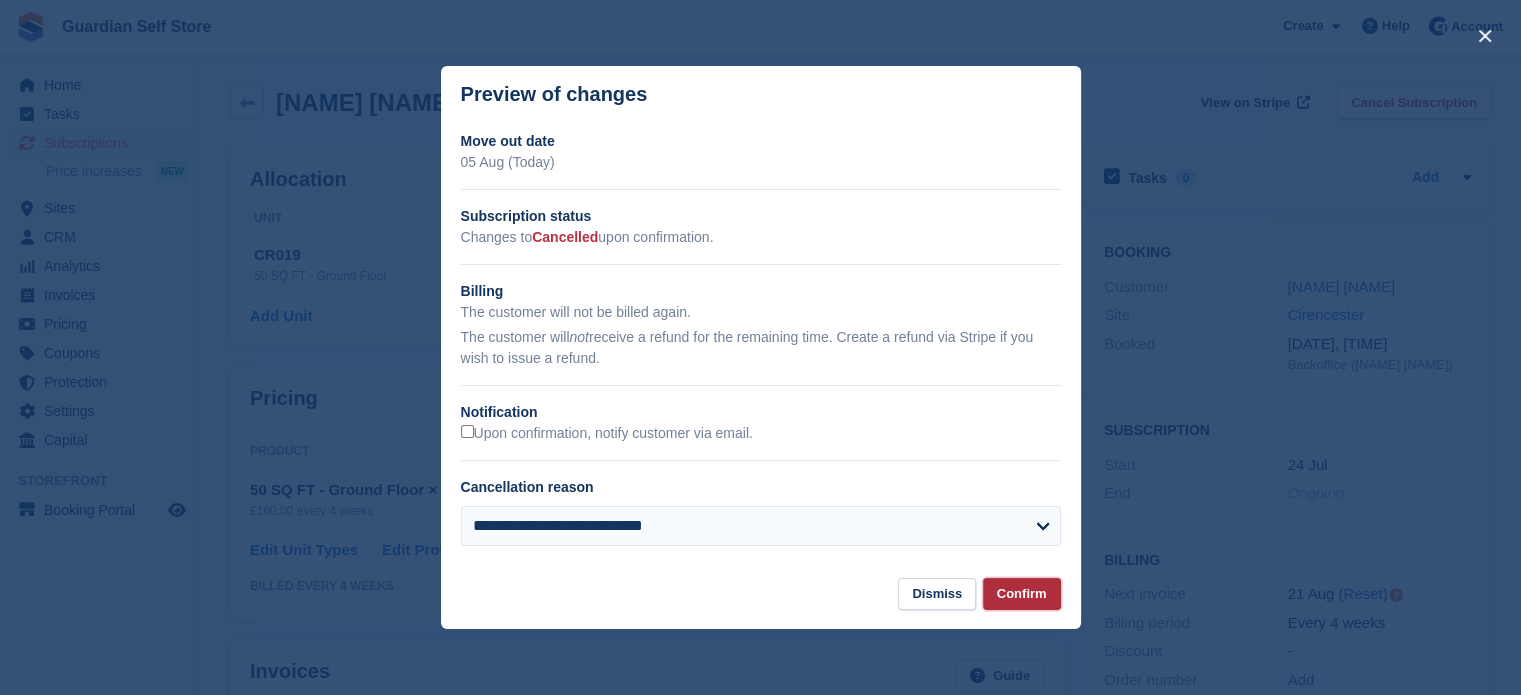 click on "Confirm" at bounding box center (1022, 594) 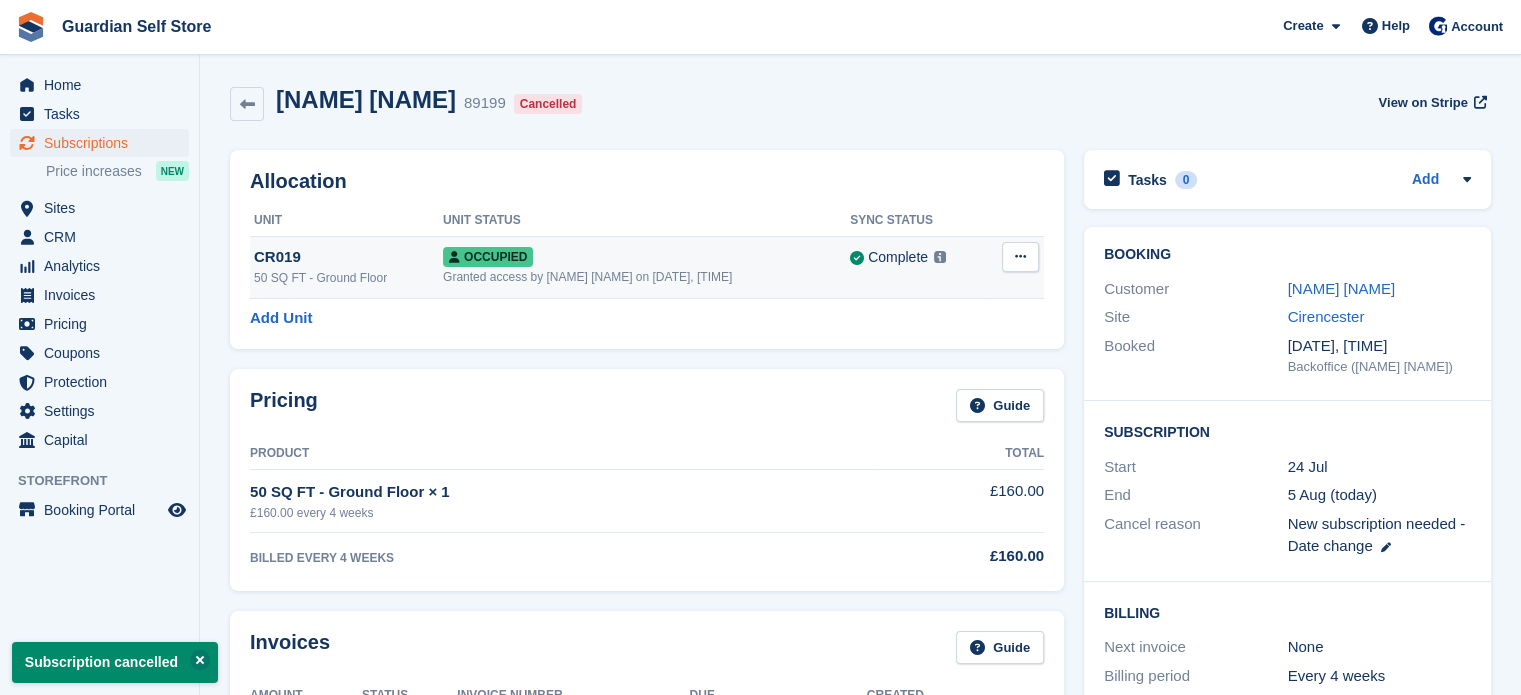 click at bounding box center [1020, 257] 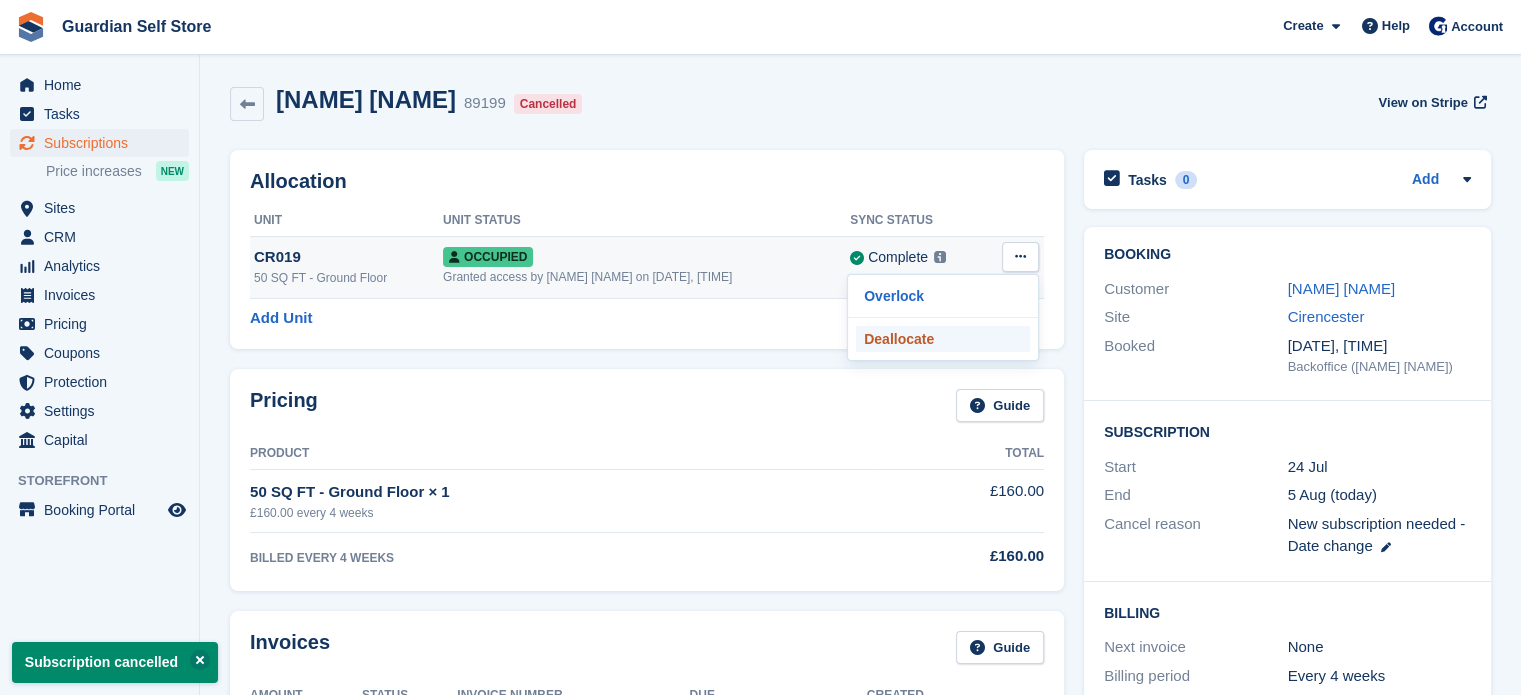 click on "Deallocate" at bounding box center (943, 339) 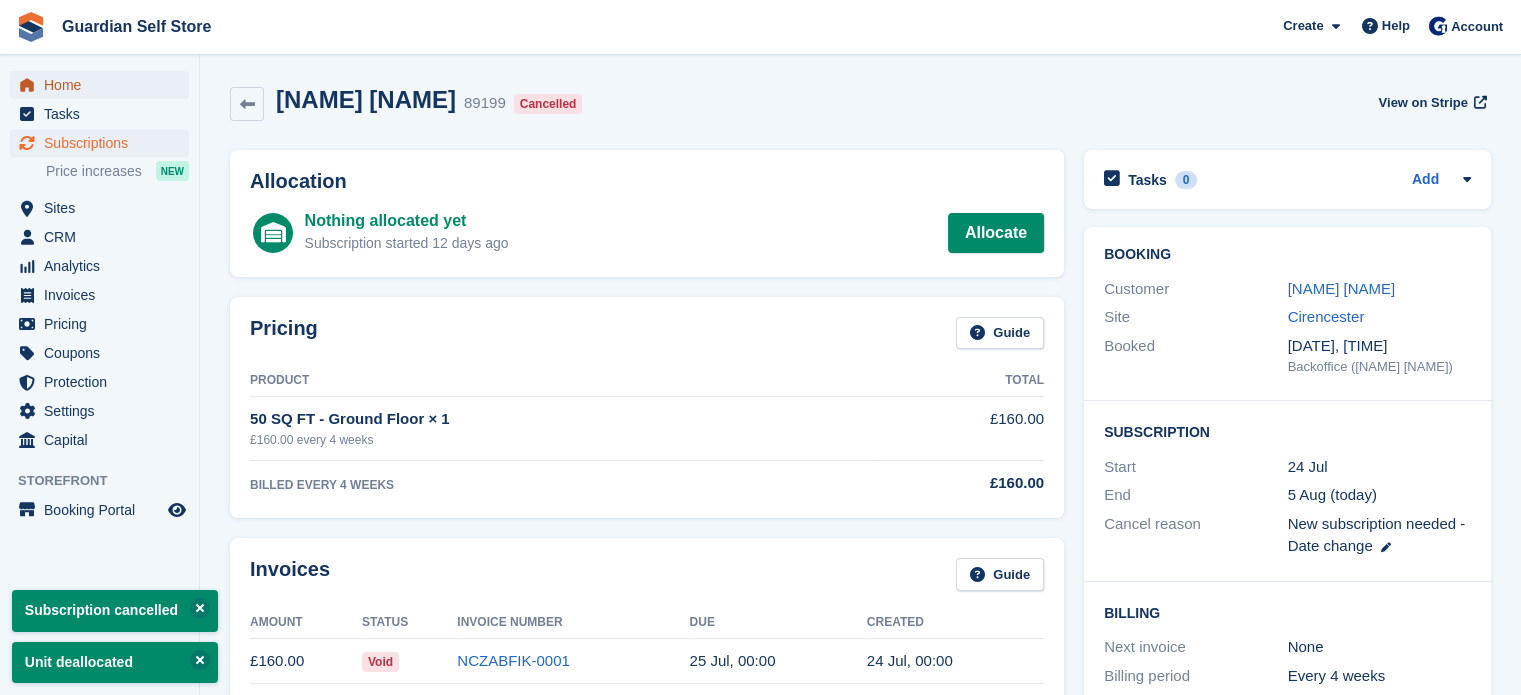 click on "Home" at bounding box center (104, 85) 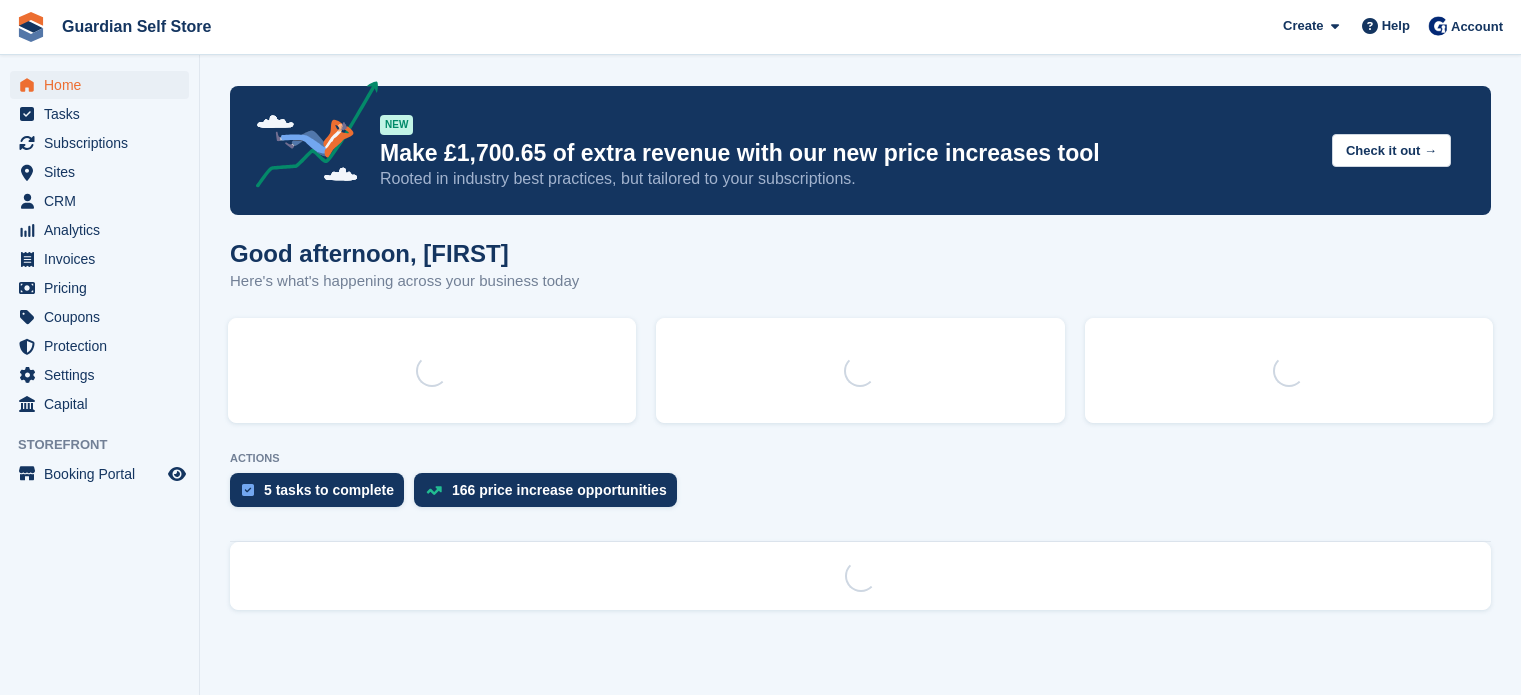 scroll, scrollTop: 0, scrollLeft: 0, axis: both 